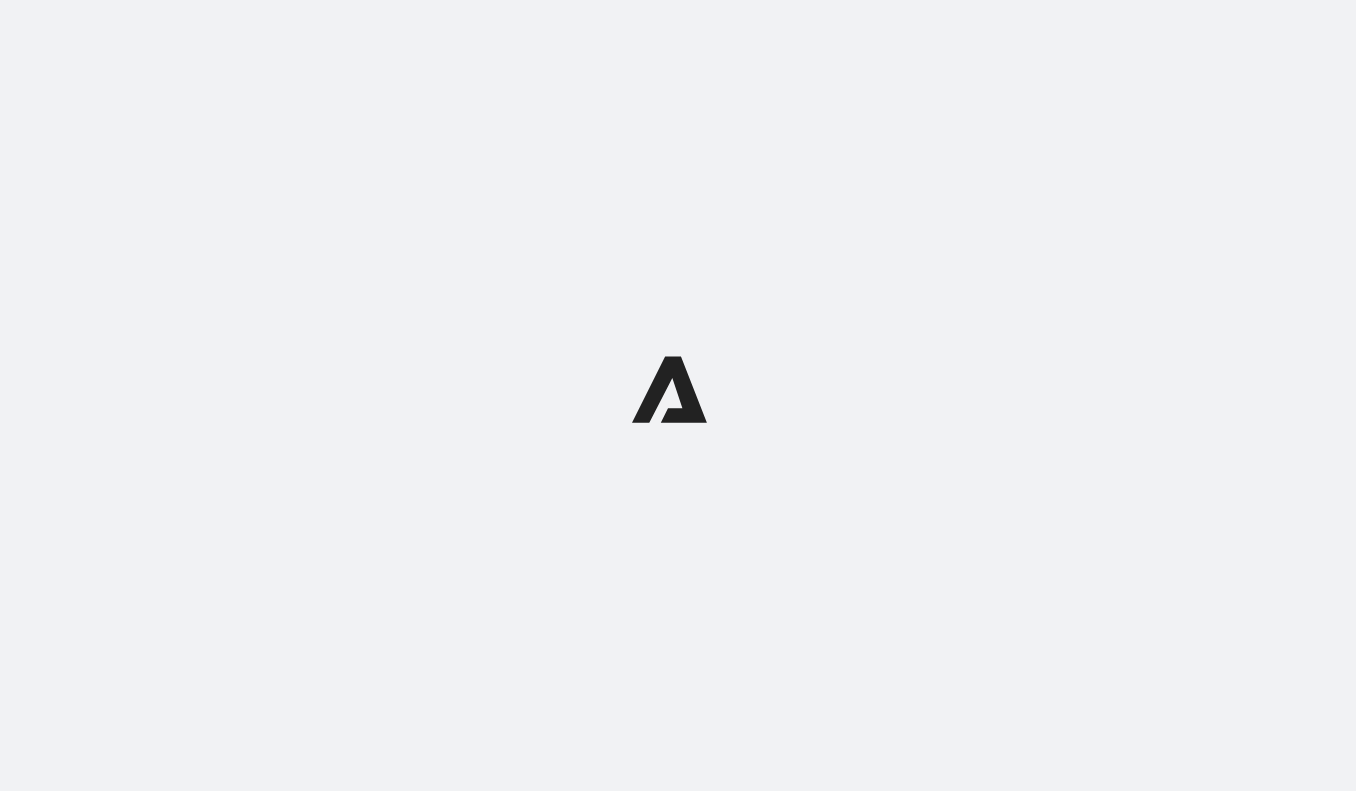 scroll, scrollTop: 0, scrollLeft: 0, axis: both 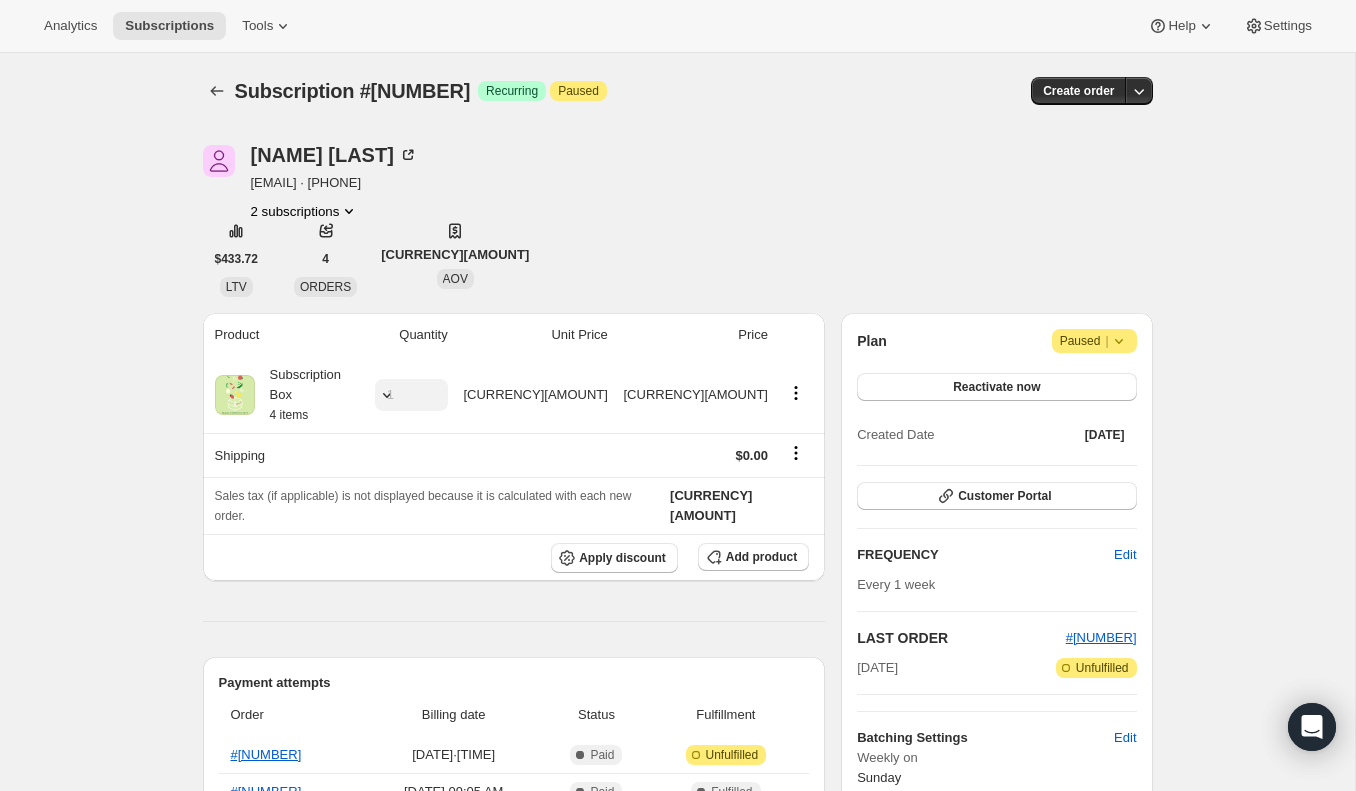 drag, startPoint x: 373, startPoint y: 87, endPoint x: 503, endPoint y: 97, distance: 130.38405 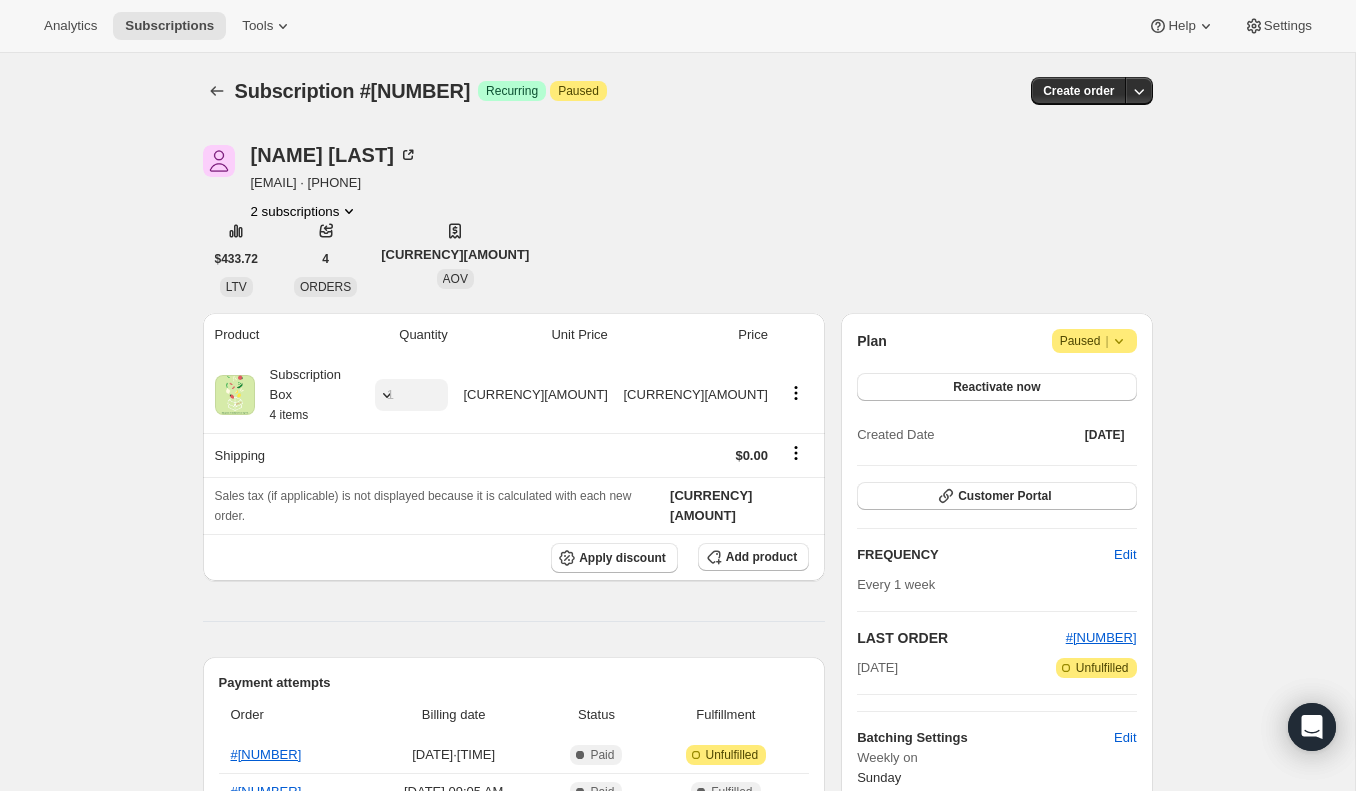 click on "Subscription #17903648960" at bounding box center (353, 91) 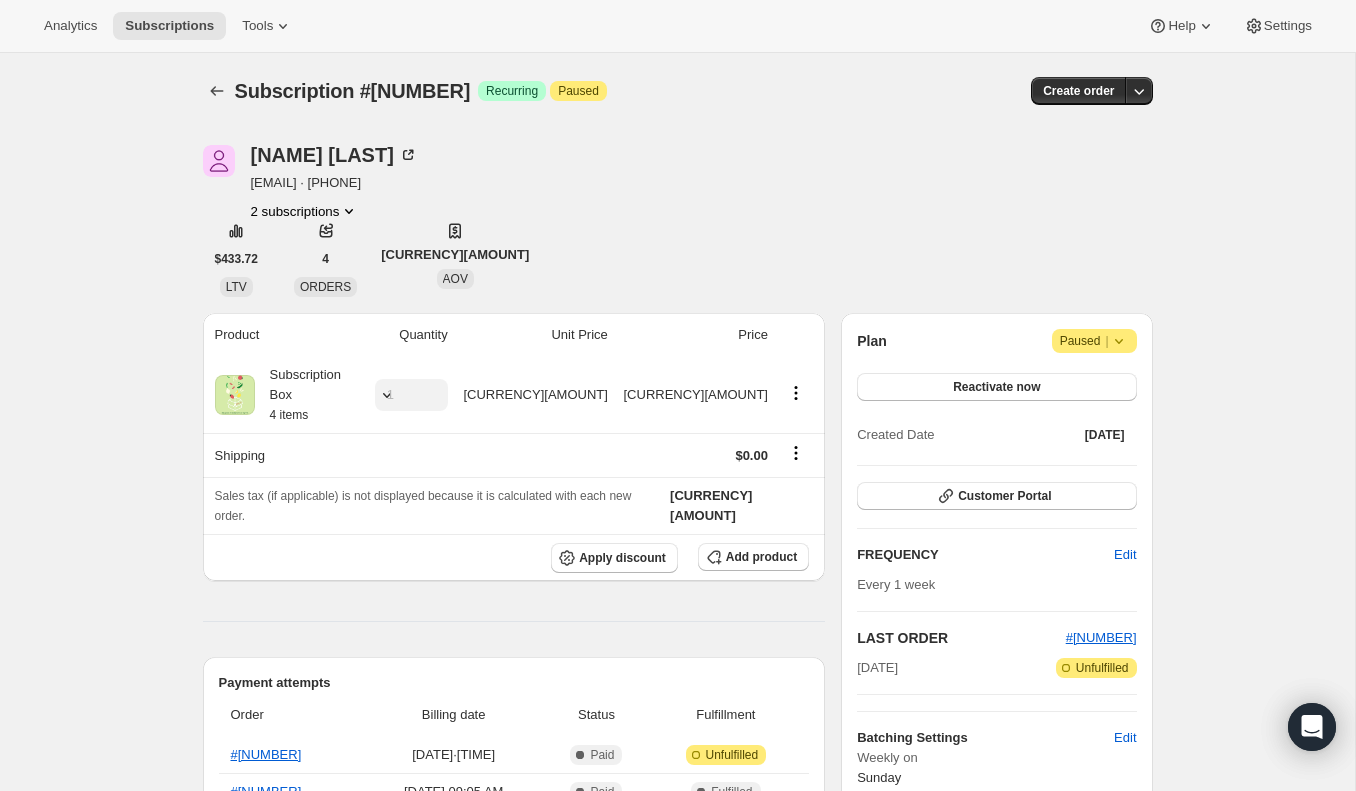 drag, startPoint x: 370, startPoint y: 99, endPoint x: 506, endPoint y: 96, distance: 136.03308 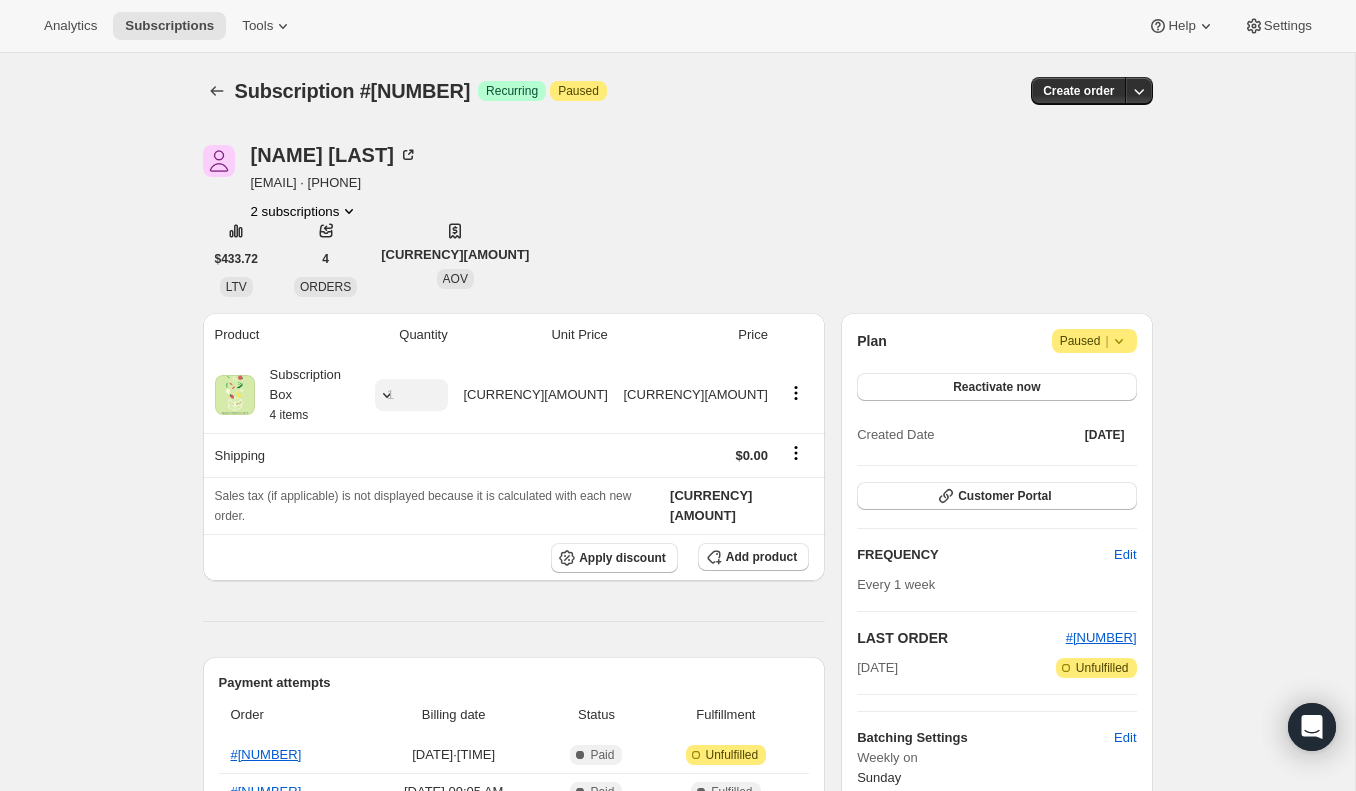click on "Subscription #17903648960 Success Recurring Attention Paused" at bounding box center [521, 91] 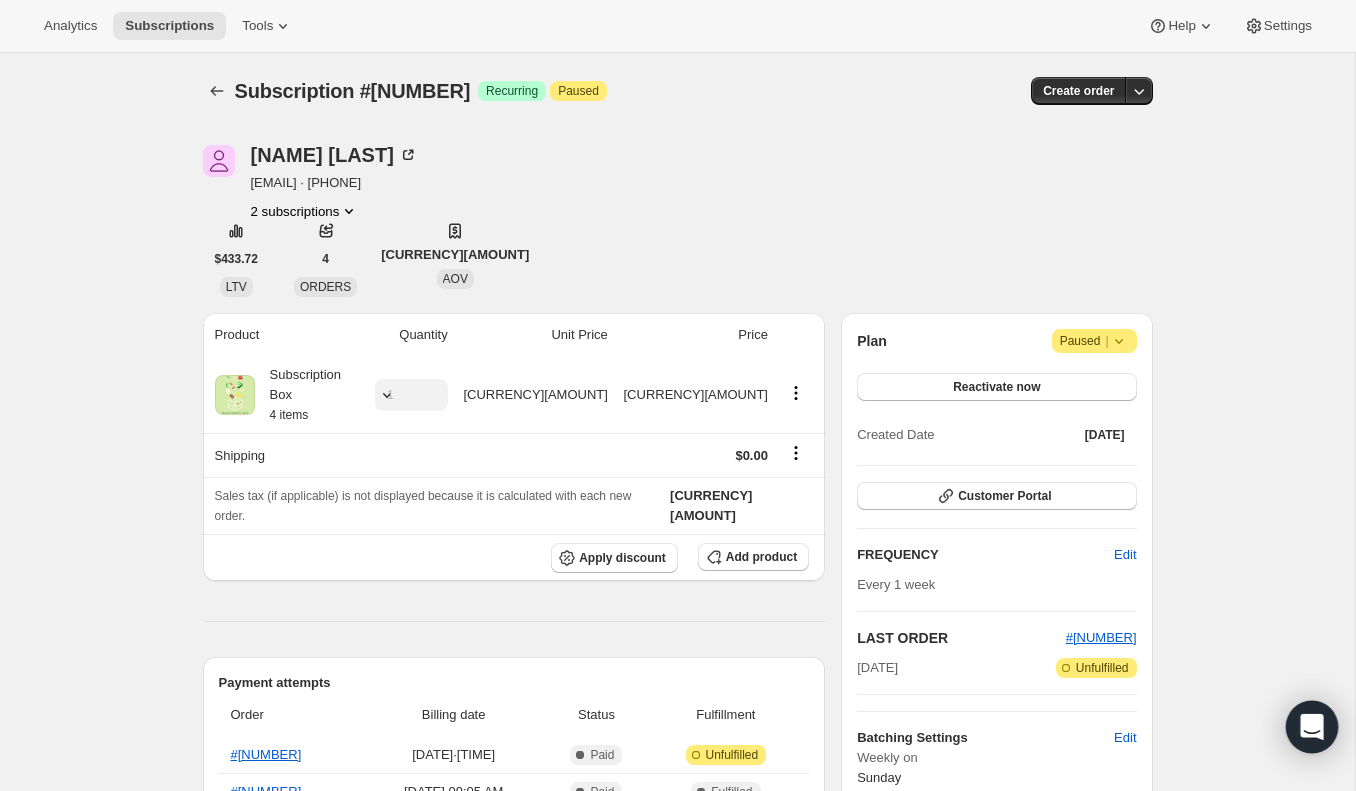 click at bounding box center [1312, 727] 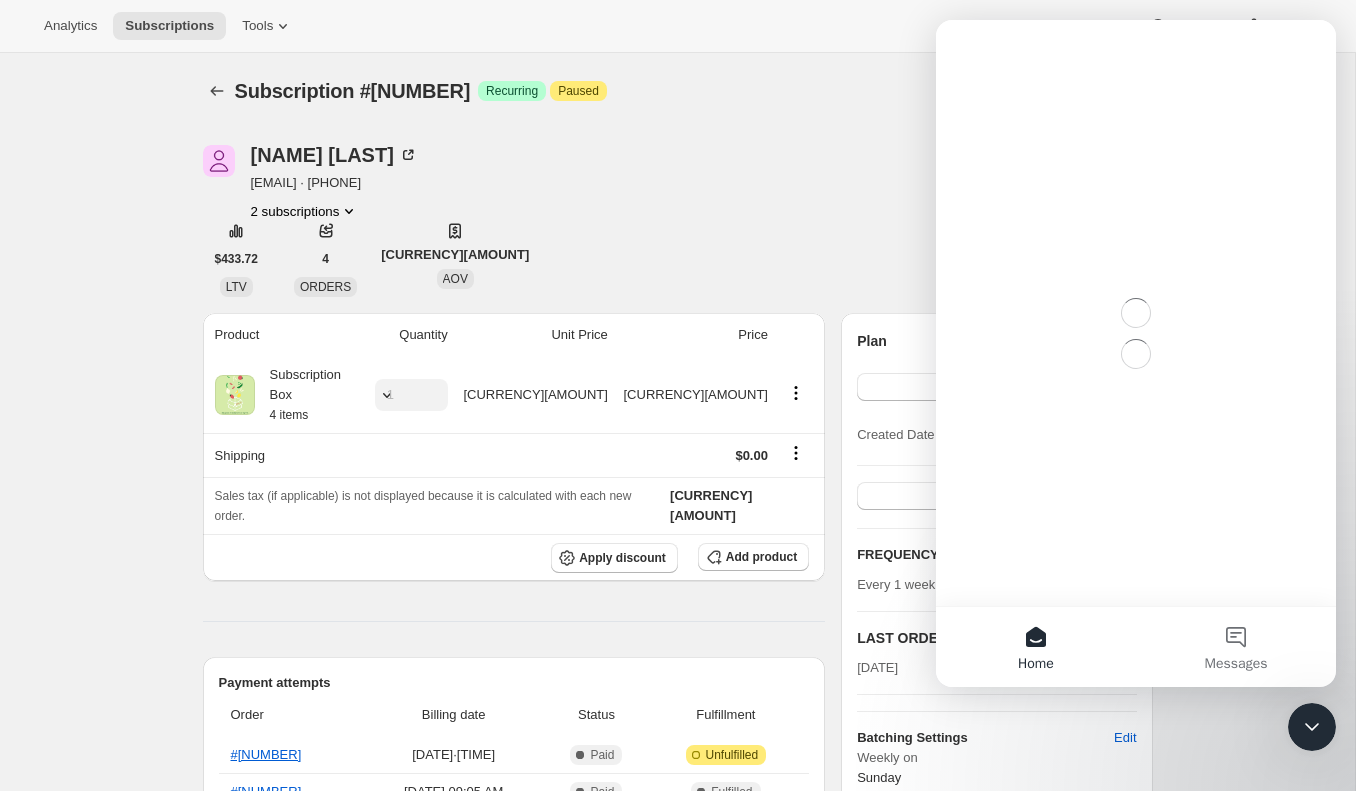 scroll, scrollTop: 0, scrollLeft: 0, axis: both 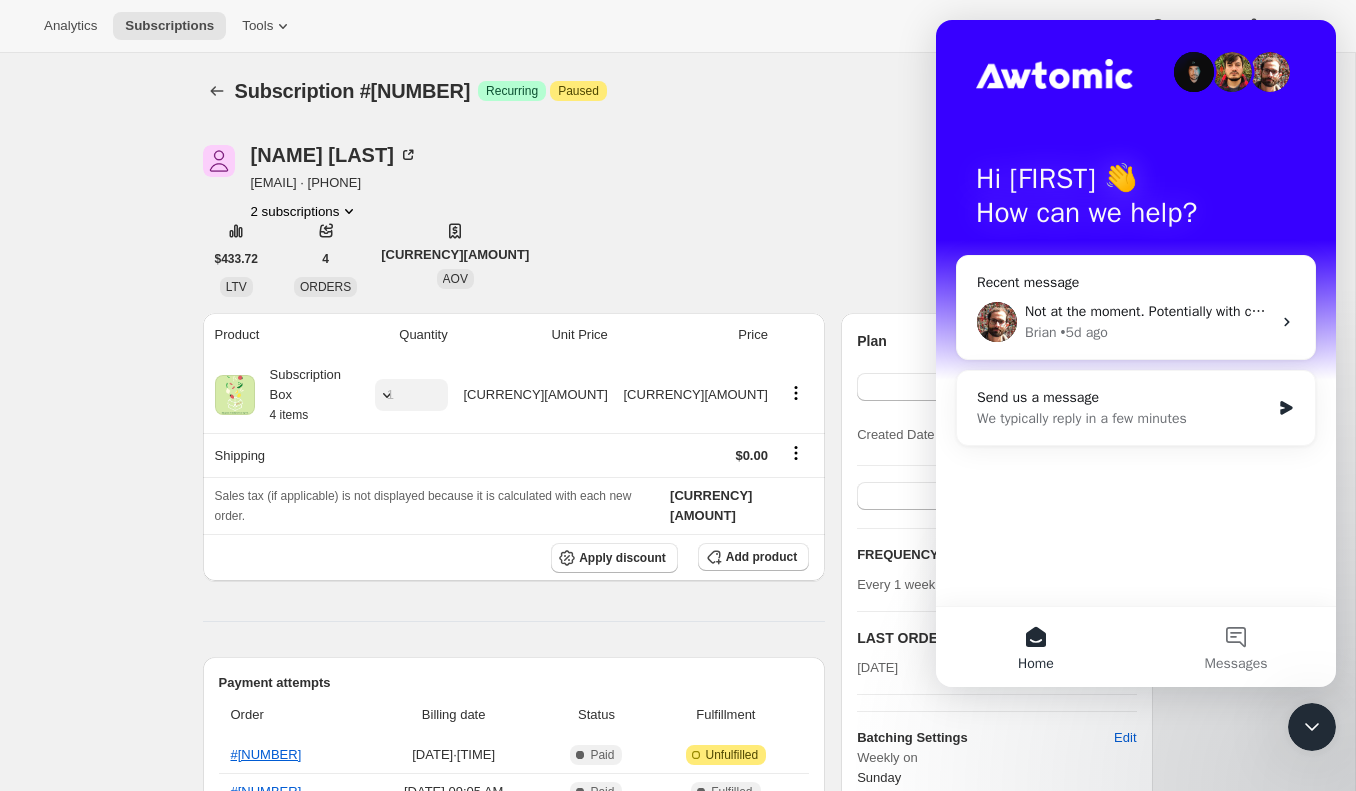 click on "Hi Tim 👋 How can we help? Recent message Not at the moment. Potentially with custom JS Brian •  5d ago Send us a message We typically reply in a few minutes" at bounding box center [1136, 313] 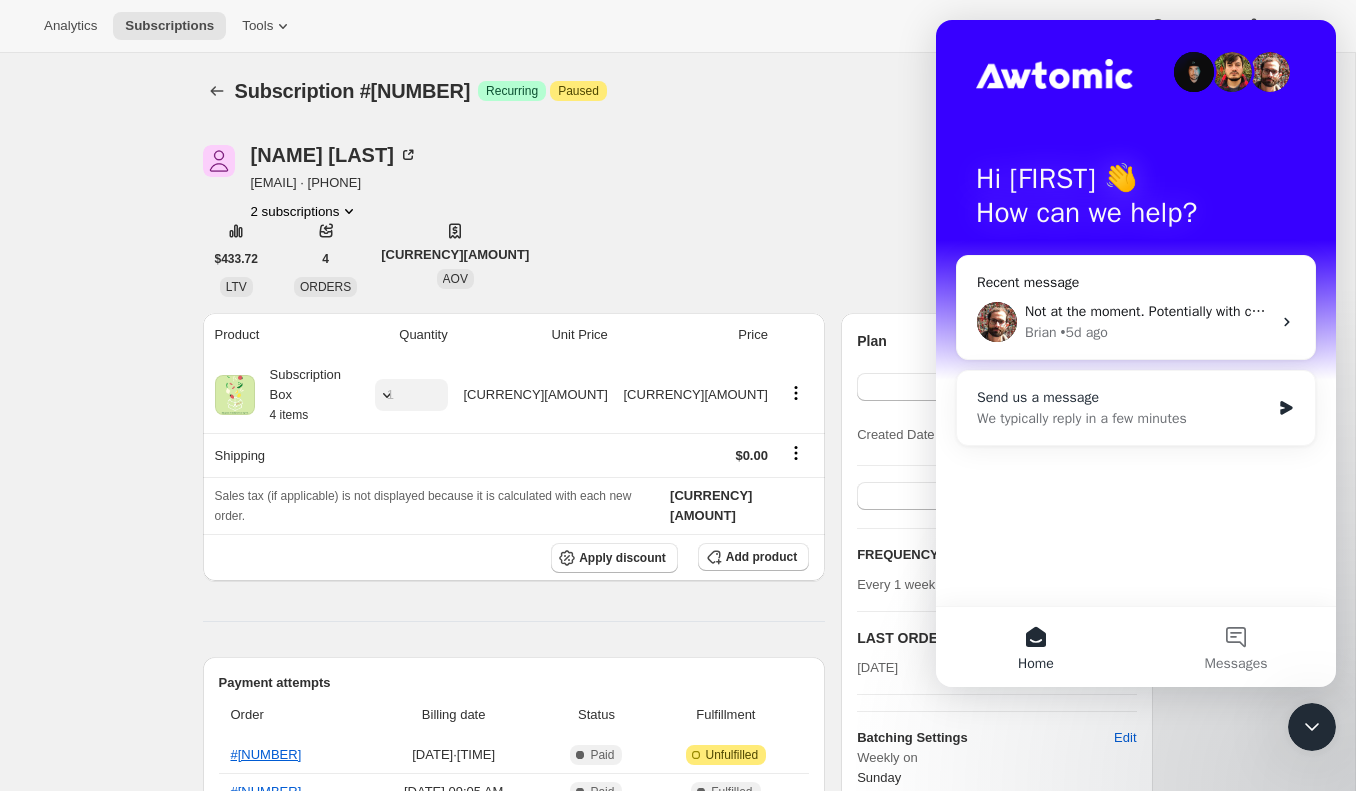 click on "We typically reply in a few minutes" at bounding box center (1123, 418) 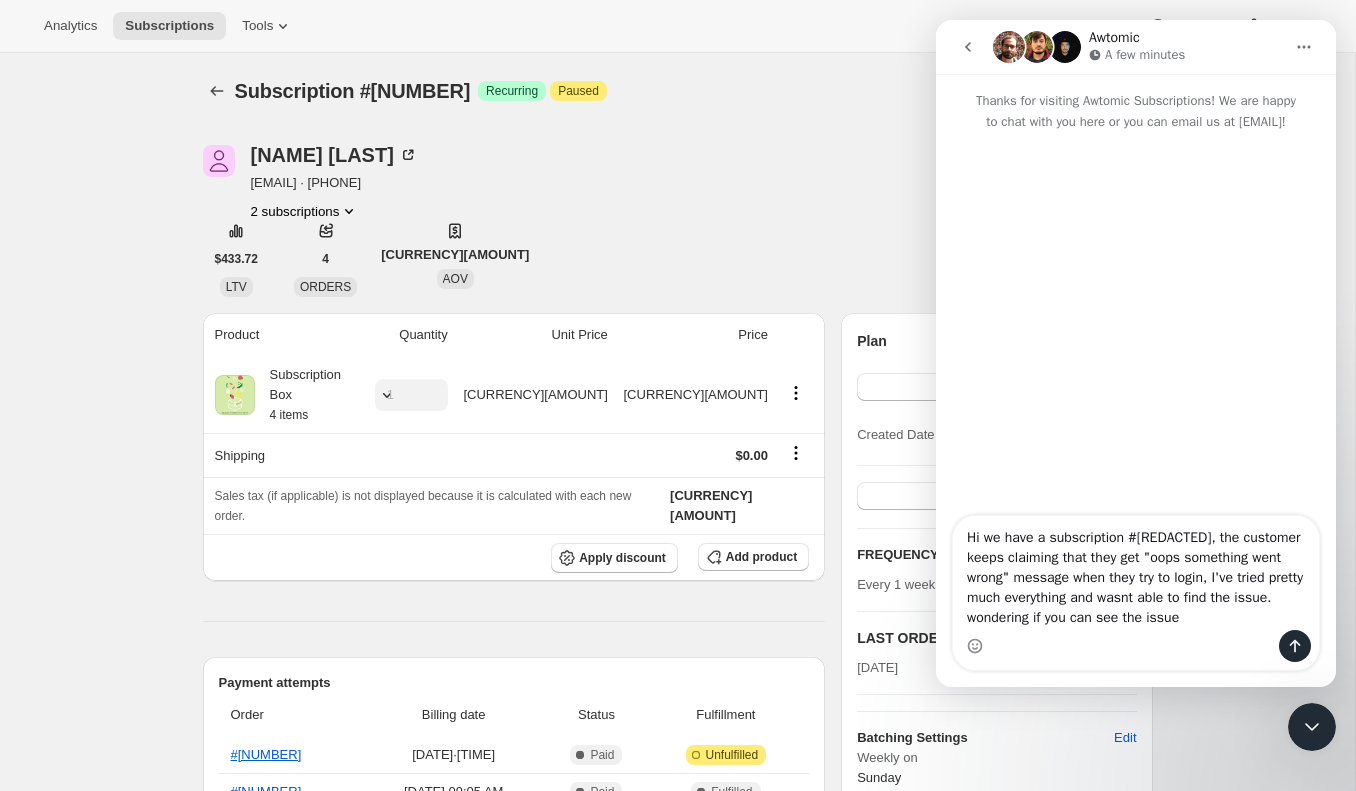 type on "Hi we have a subscription #17903648960, the customer keeps claiming that they get "oops something went wrong" message when they try to login, I've tried pretty much everything and wasnt able to find the issue. wondering if you can see the issue?" 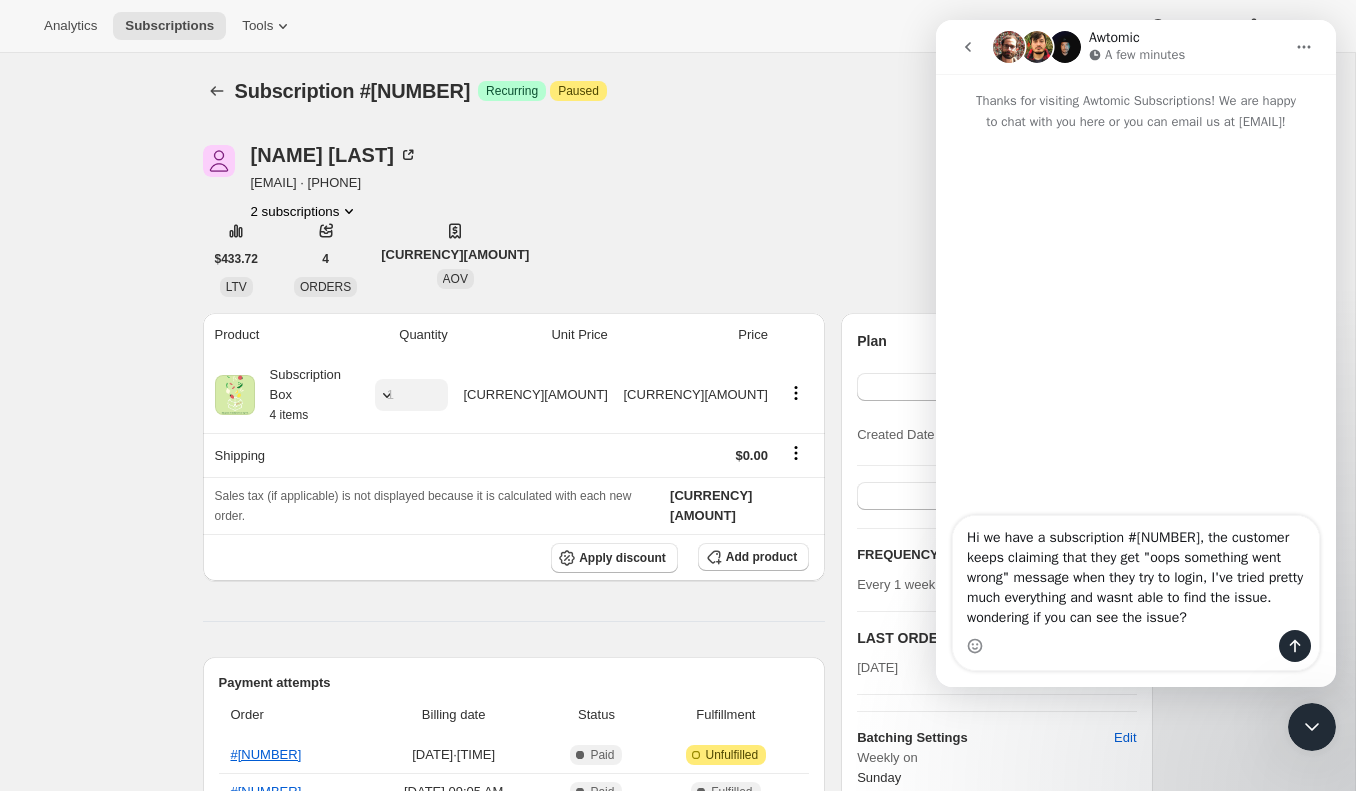 type 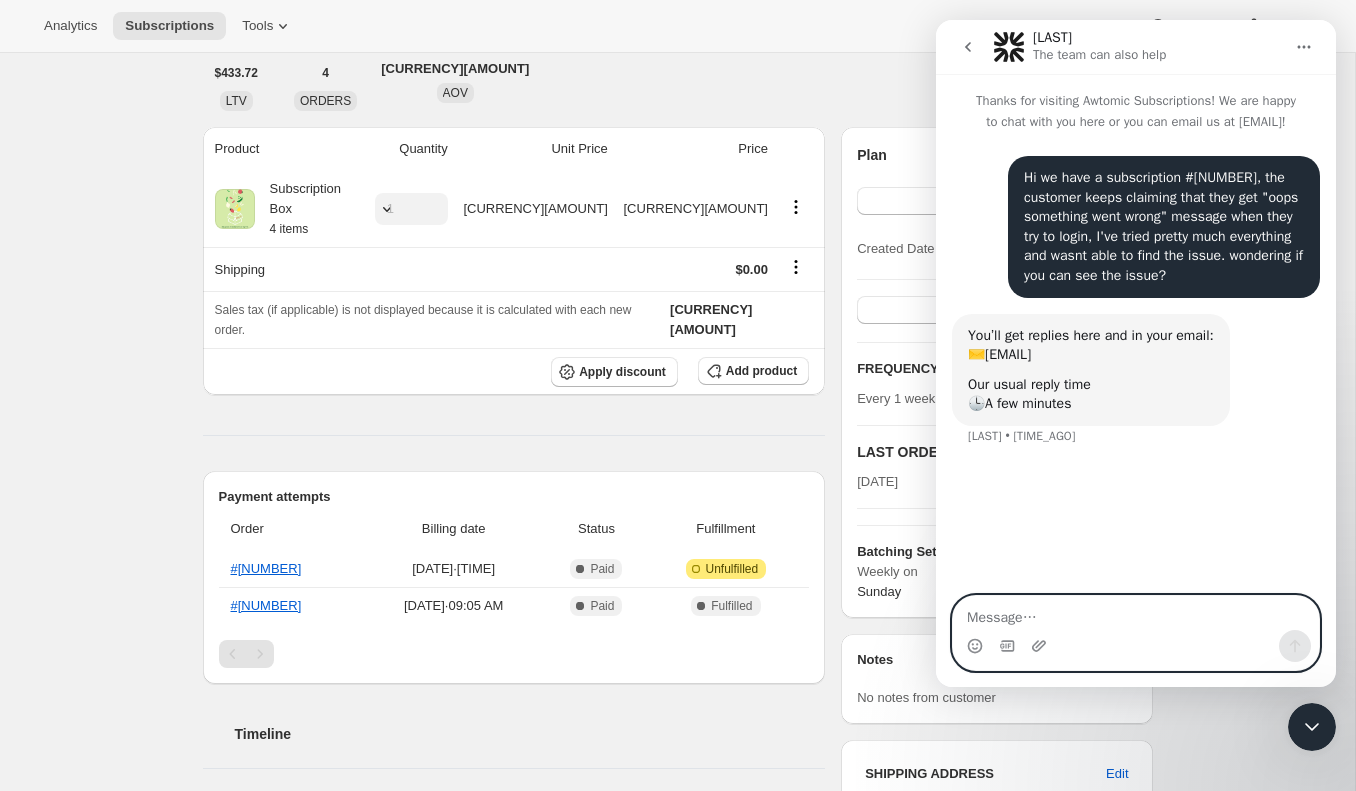 scroll, scrollTop: 212, scrollLeft: 0, axis: vertical 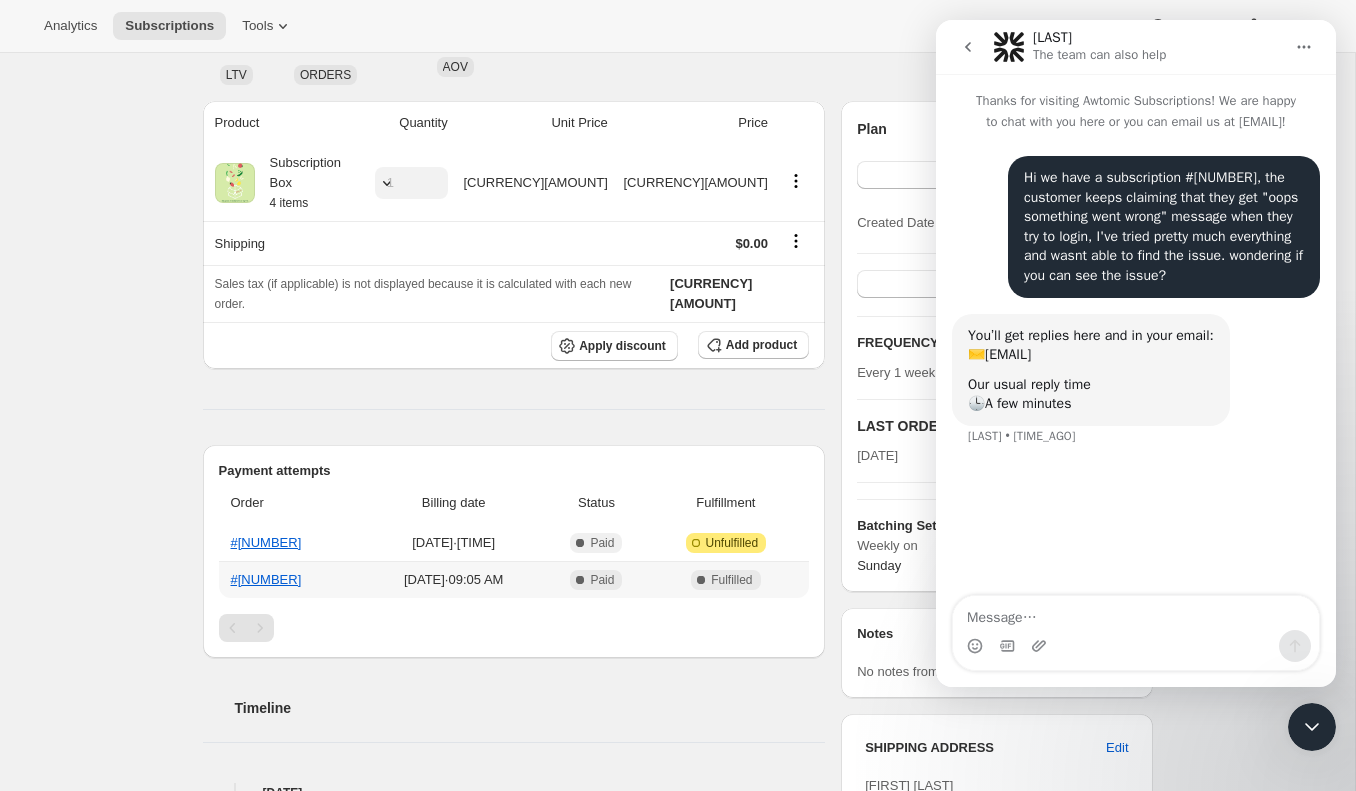 click on "Jun 23, 2025  ·  09:05 AM" at bounding box center (453, 579) 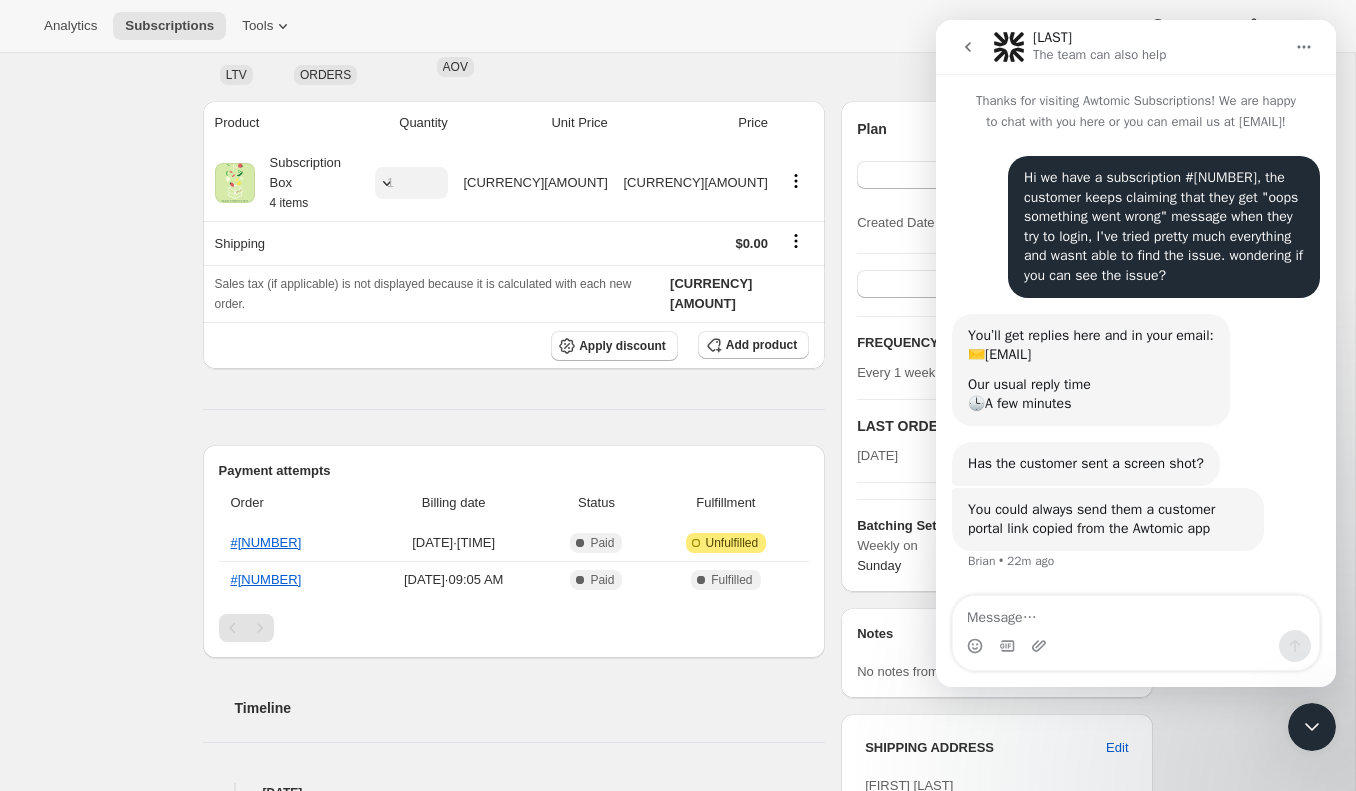 scroll, scrollTop: 16, scrollLeft: 0, axis: vertical 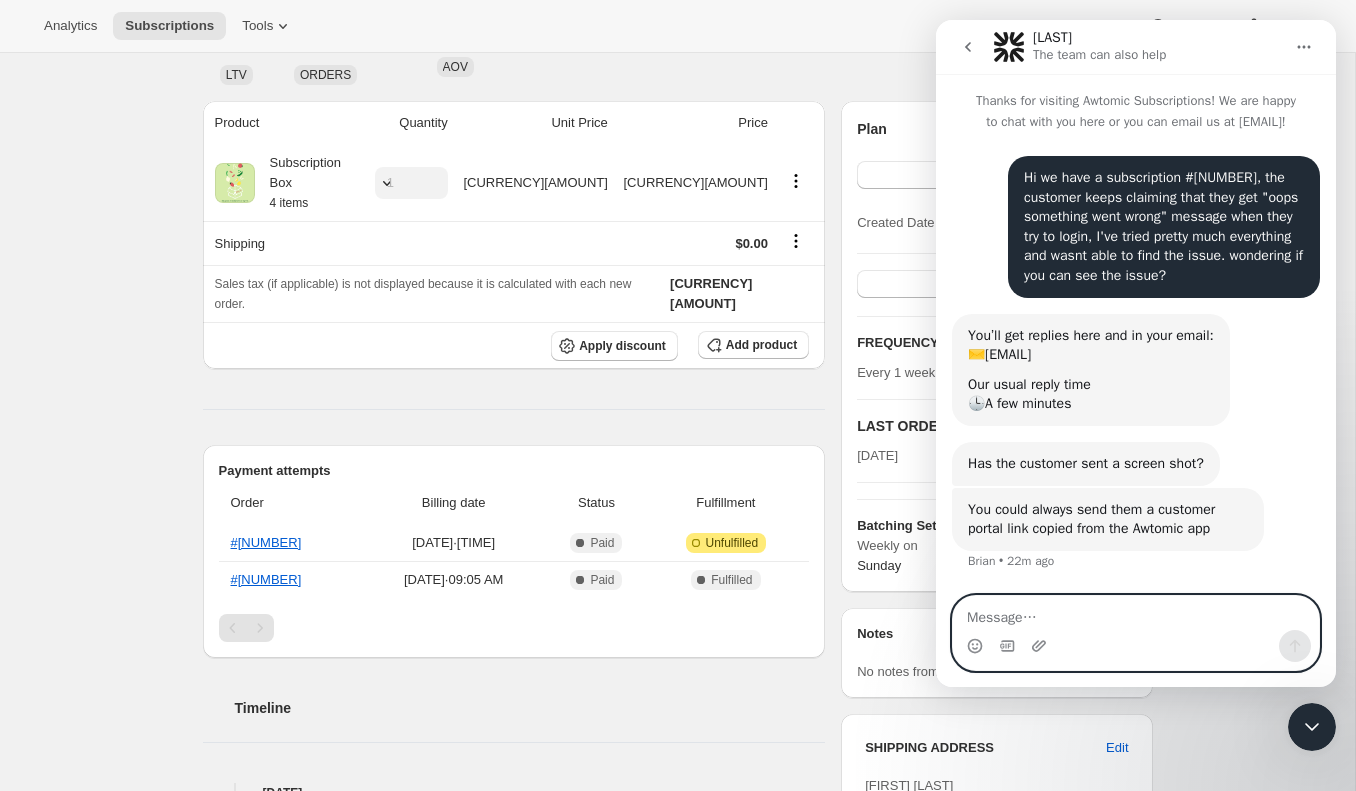 click at bounding box center [1136, 613] 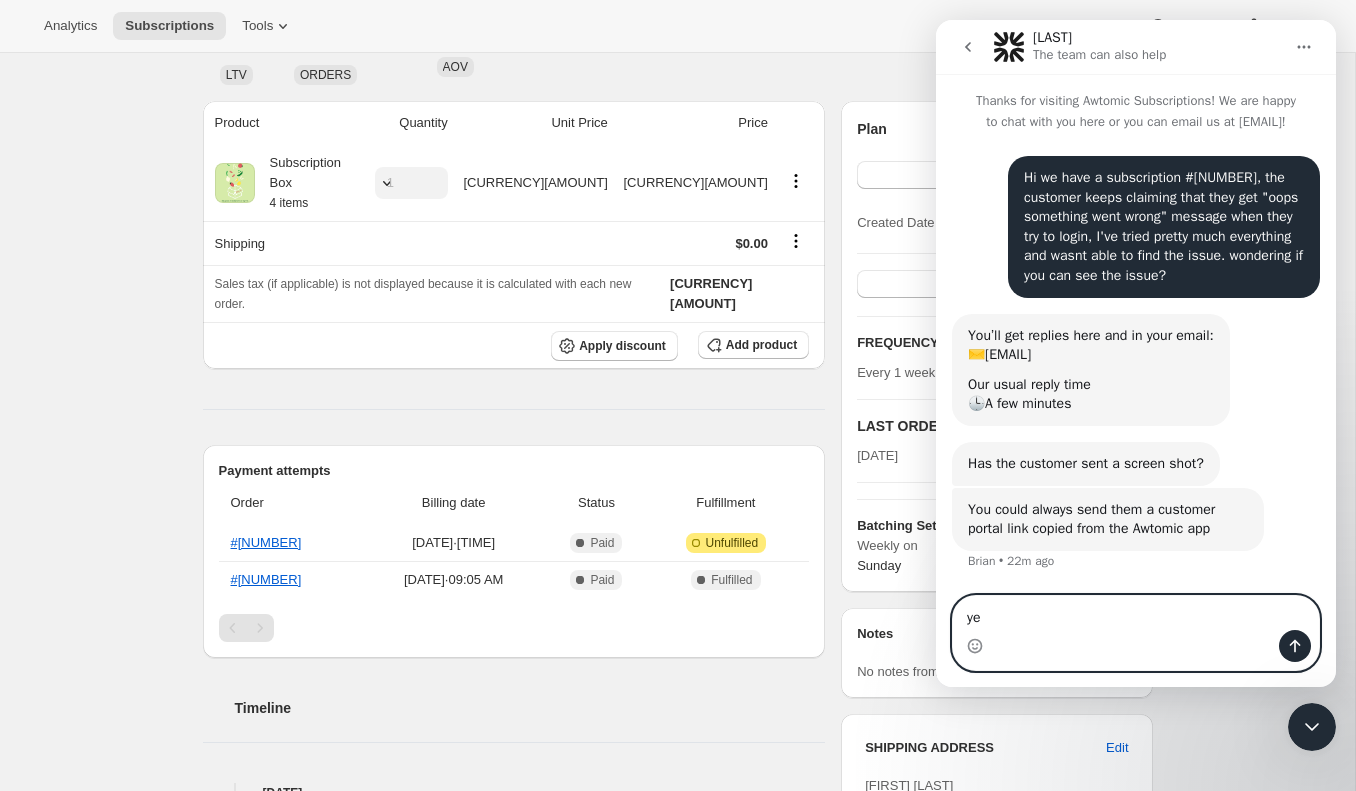 type on "y" 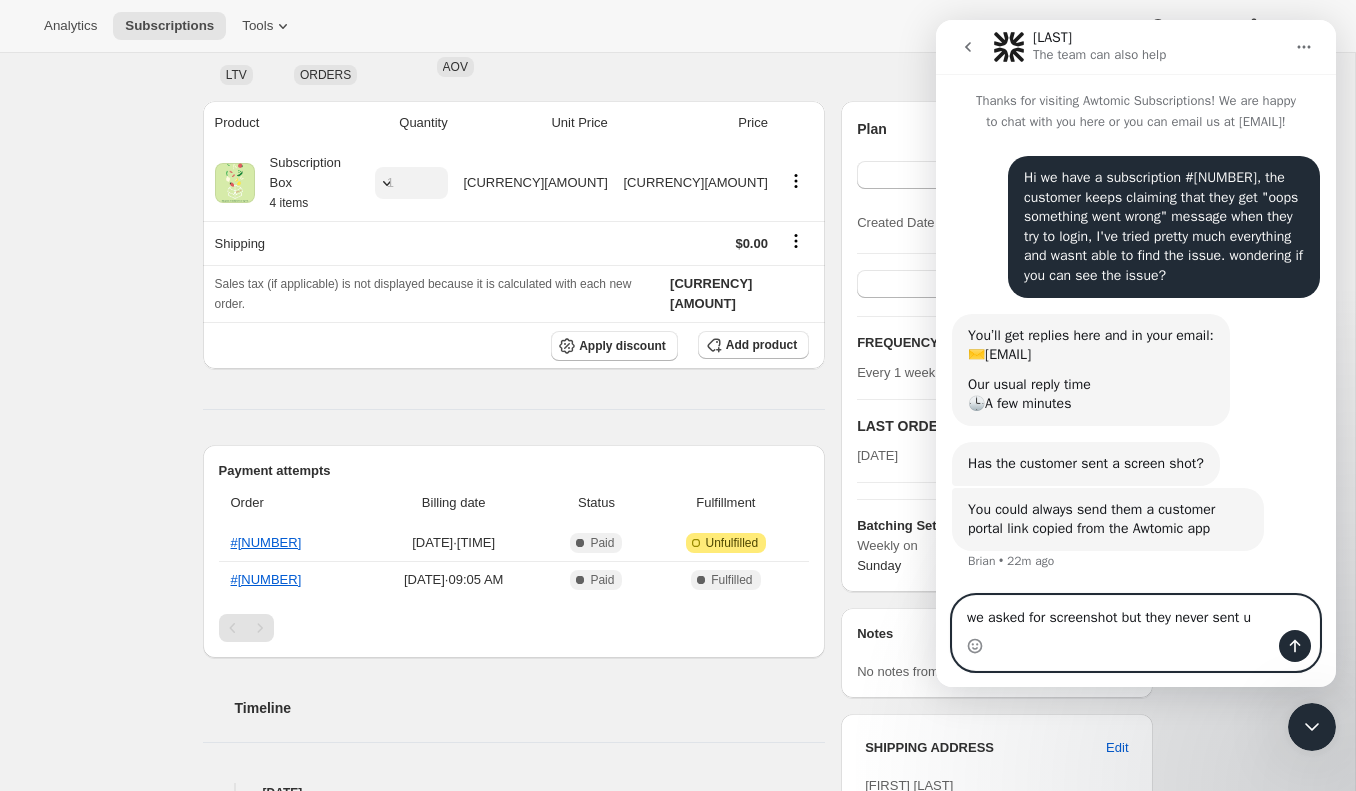 type on "we asked for screenshot but they never sent us" 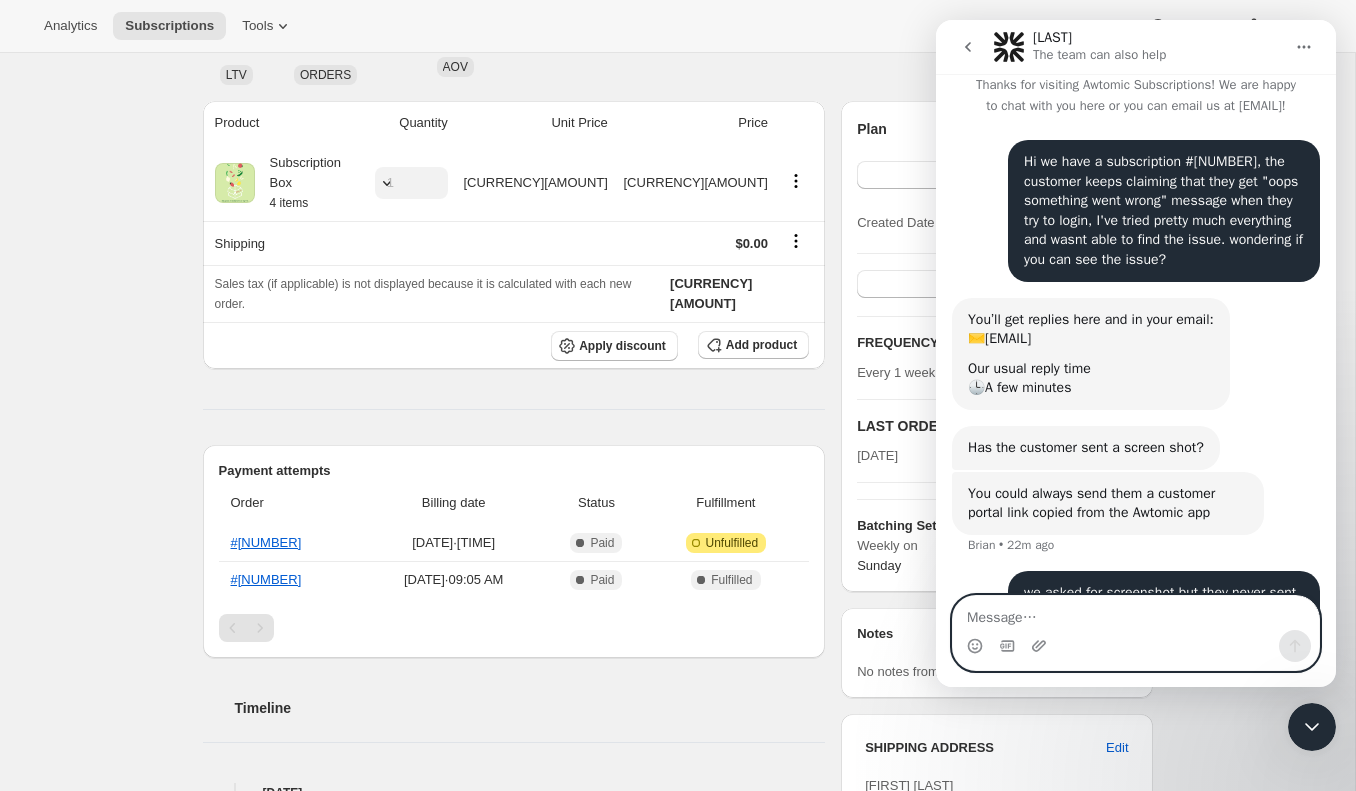 scroll, scrollTop: 95, scrollLeft: 0, axis: vertical 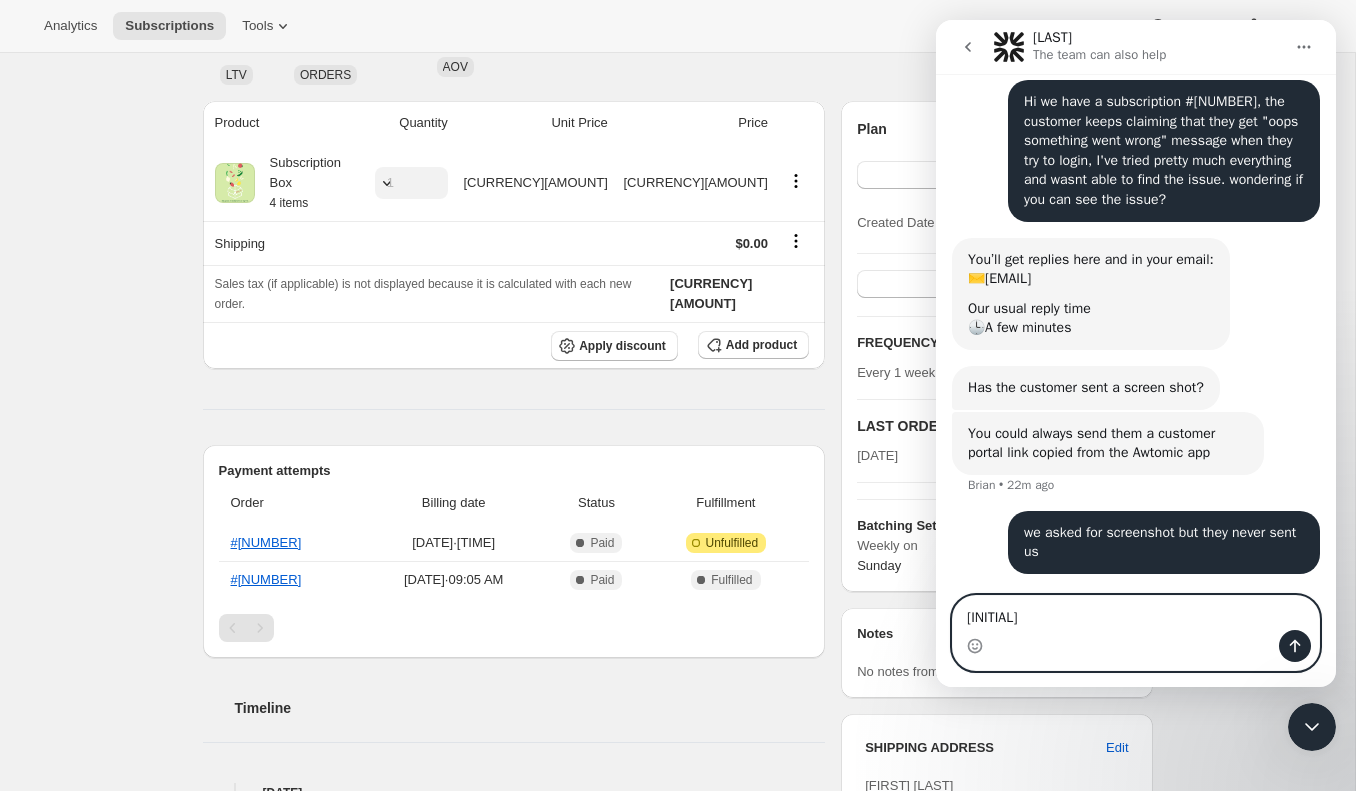 type on "I" 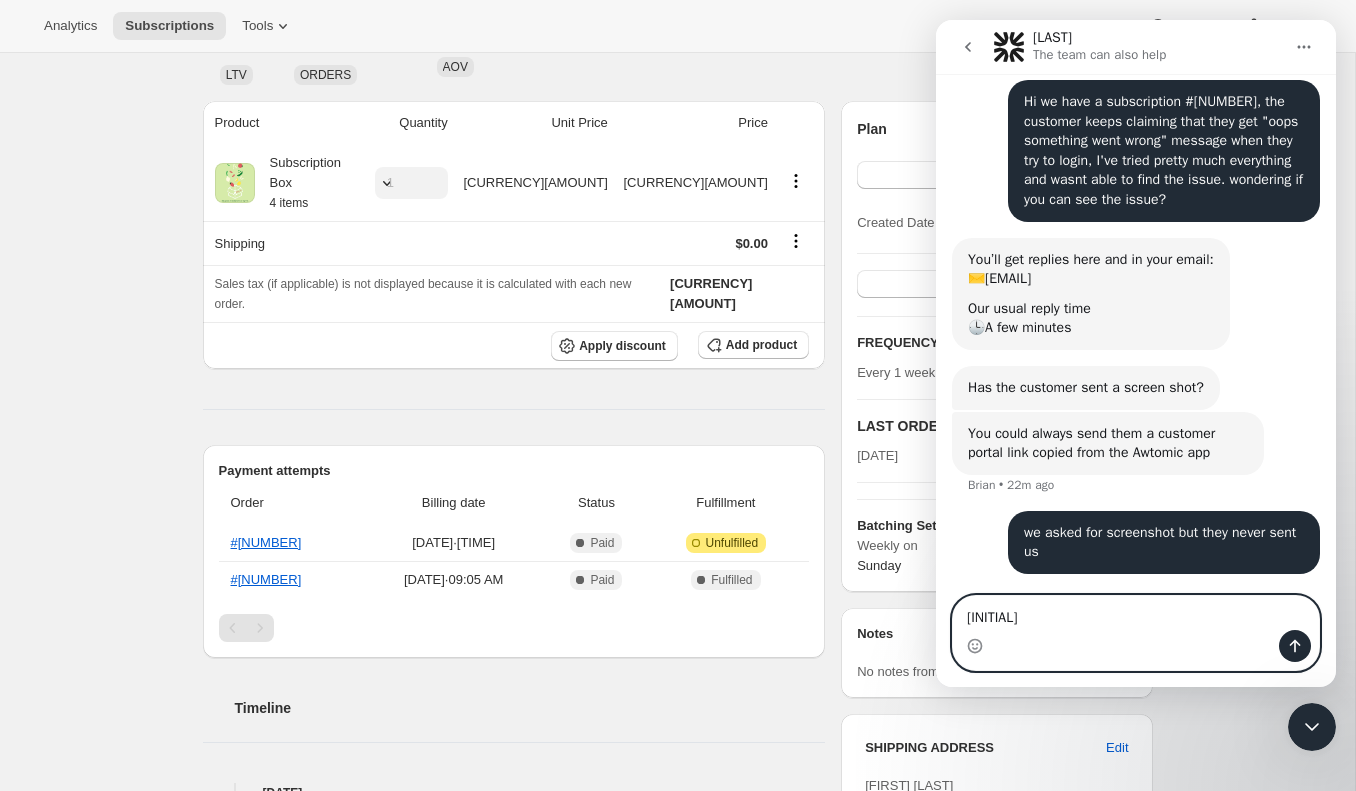 type 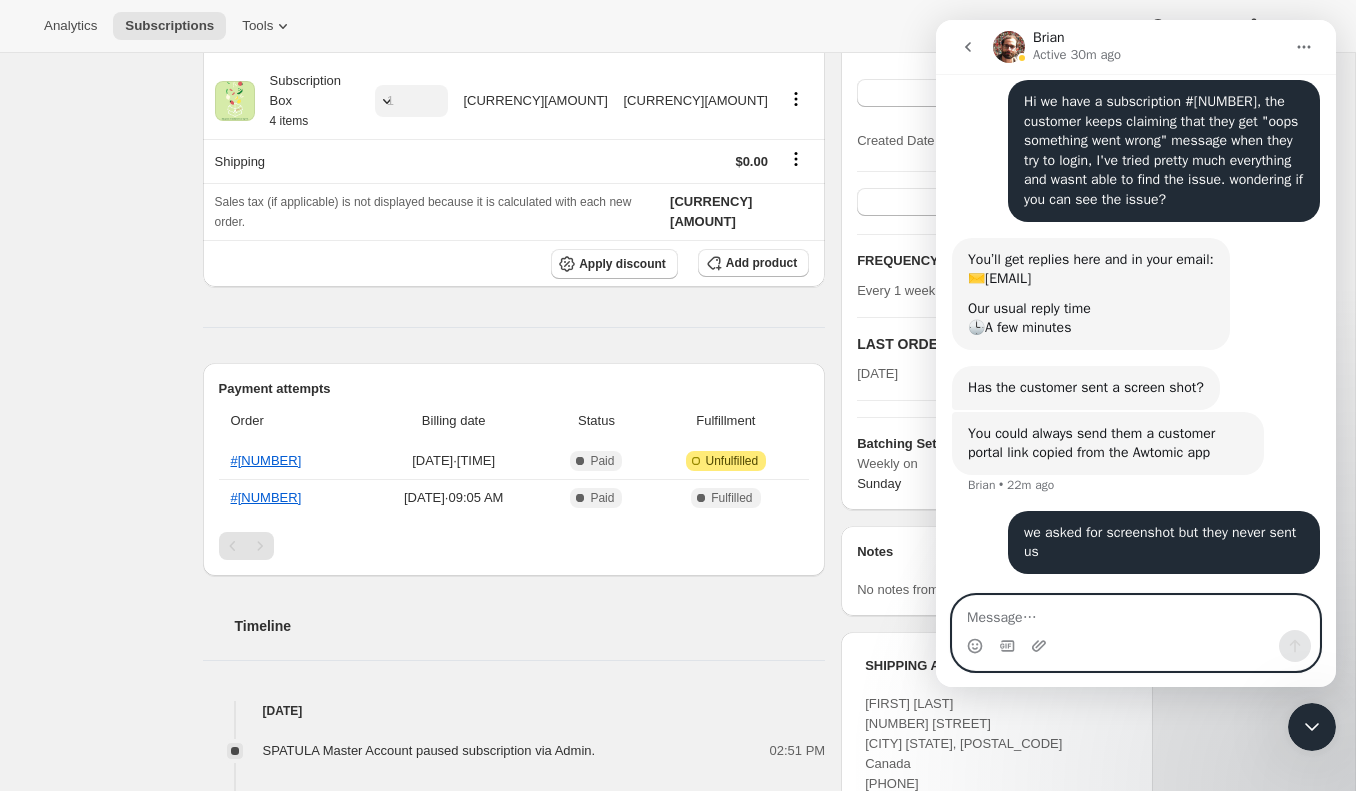 scroll, scrollTop: 0, scrollLeft: 0, axis: both 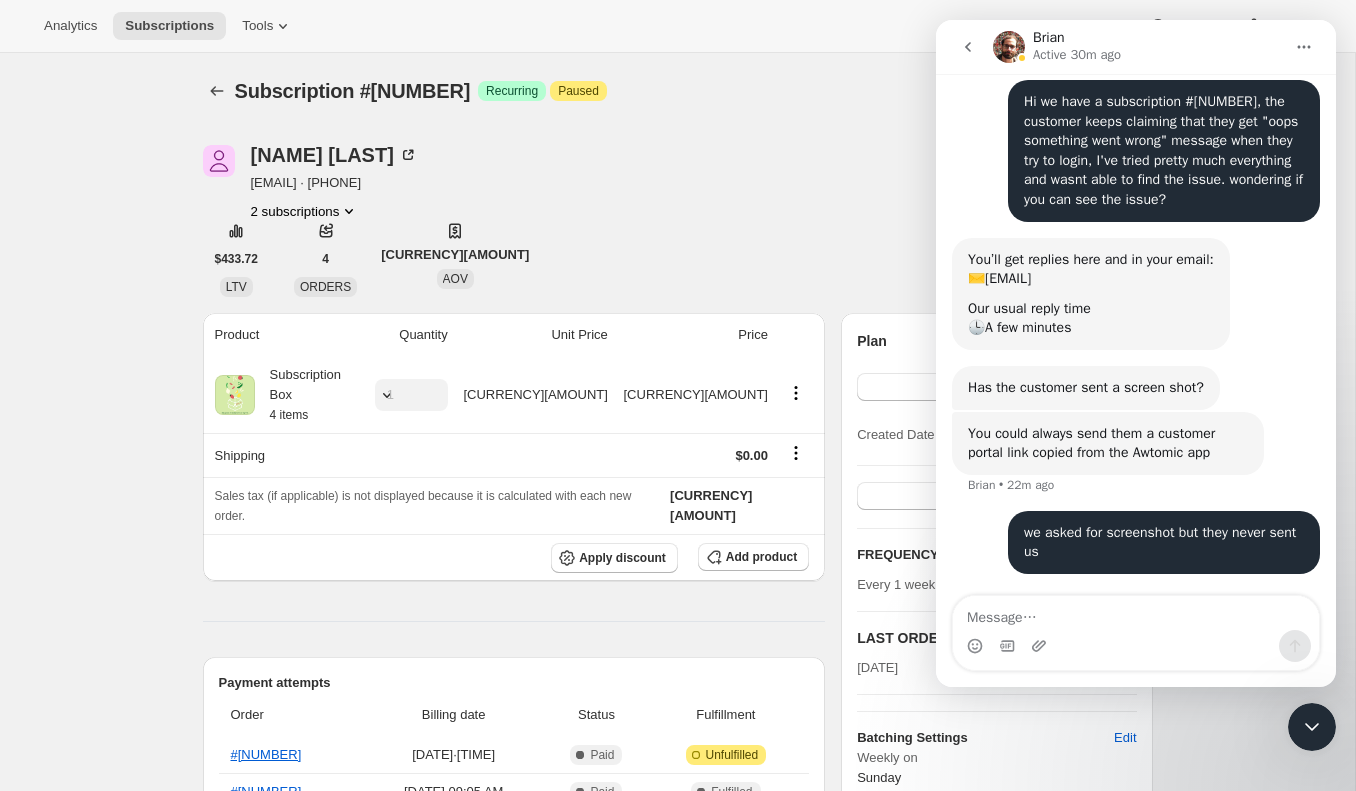 click 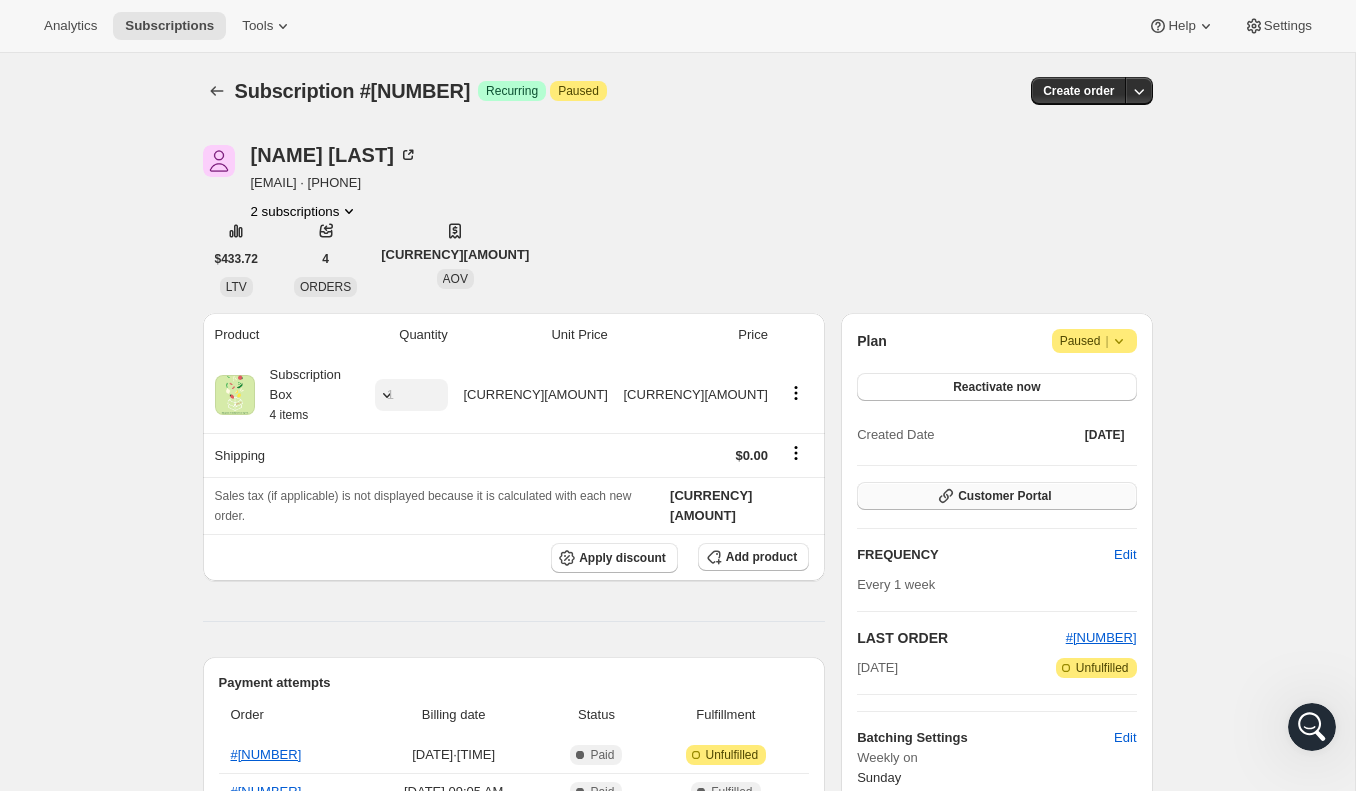 click on "Customer Portal" at bounding box center (1004, 496) 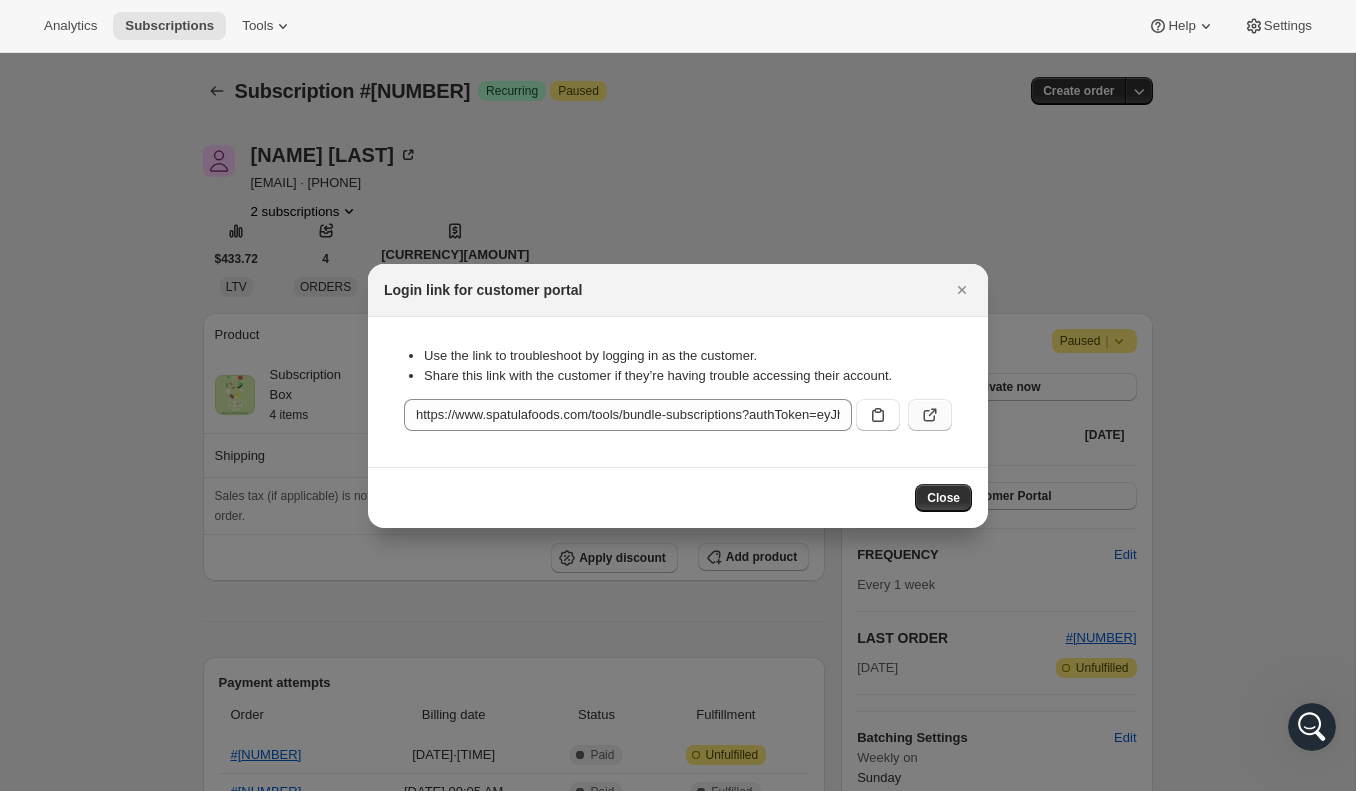 click 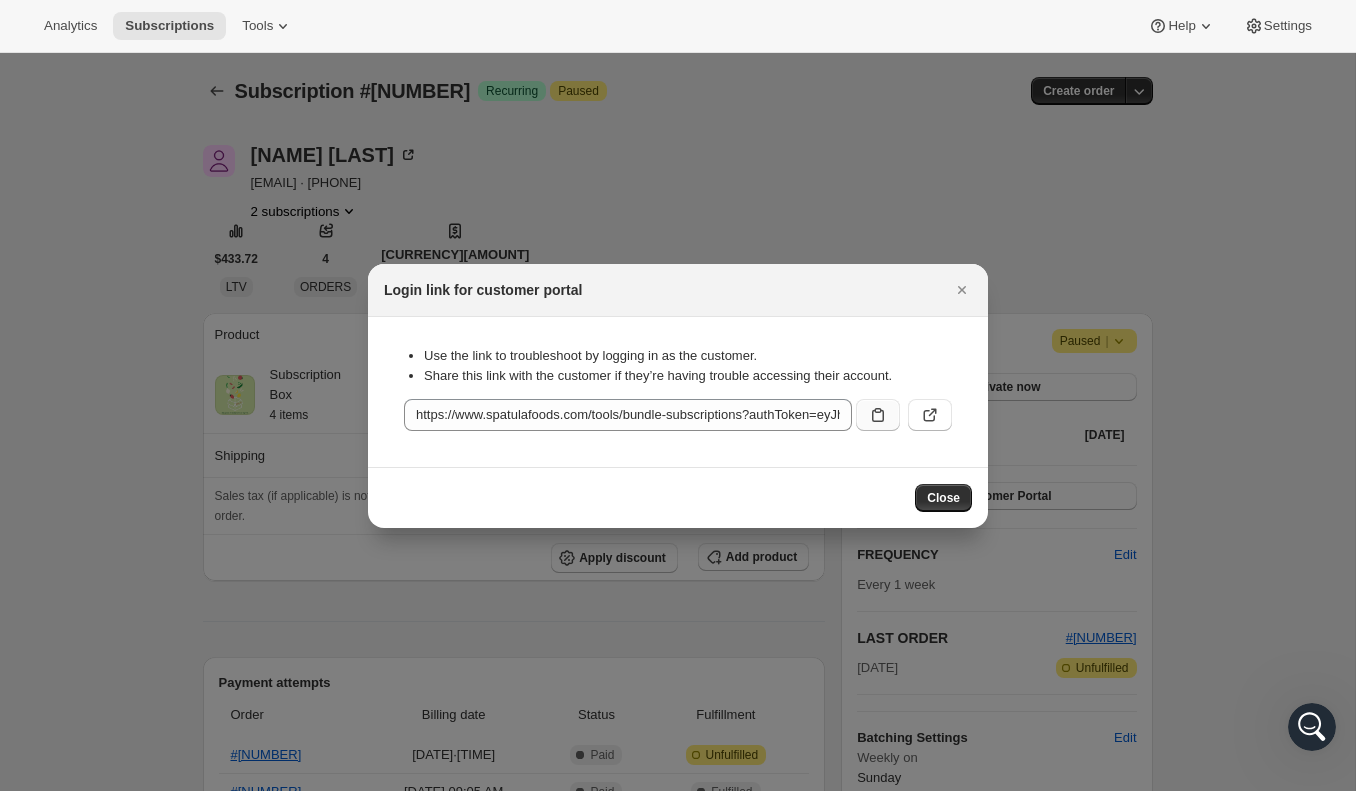 click at bounding box center [878, 415] 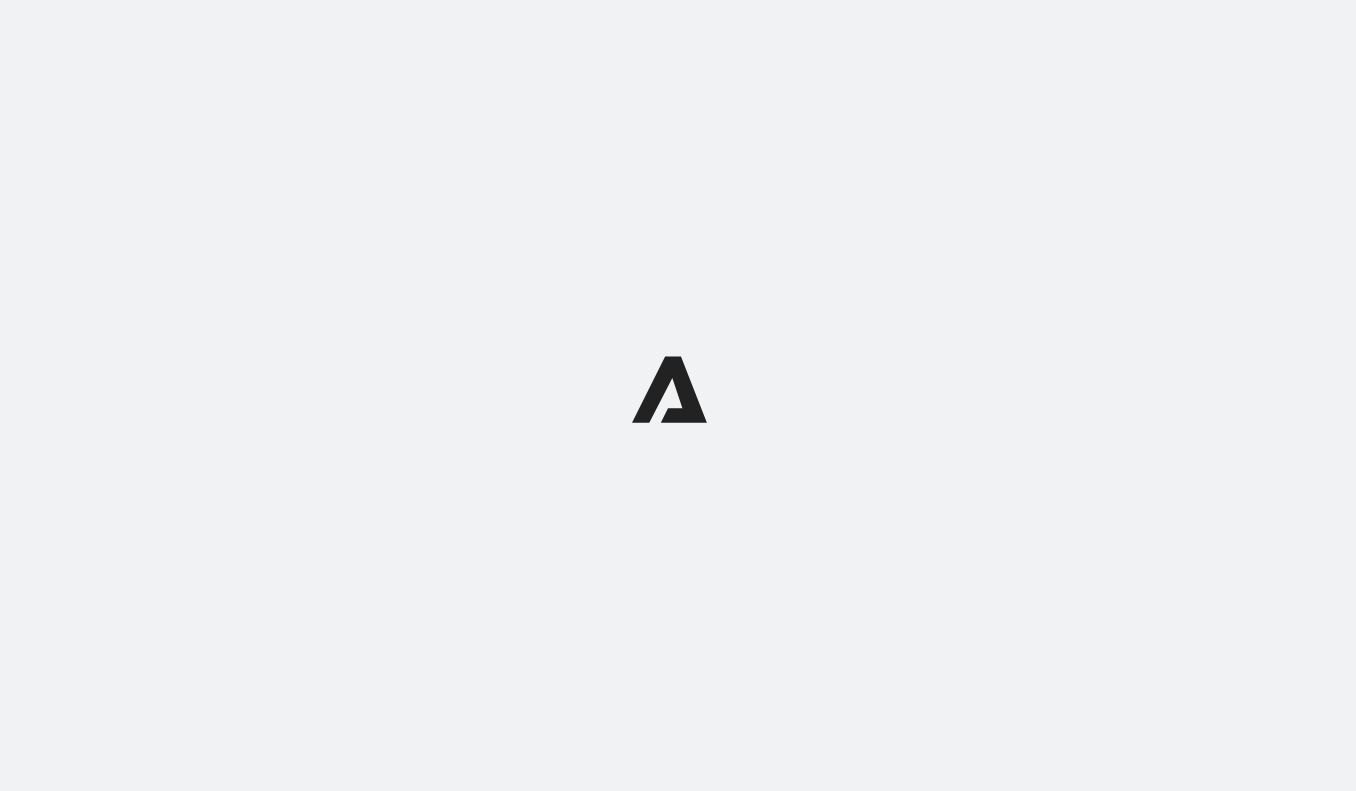 scroll, scrollTop: 0, scrollLeft: 0, axis: both 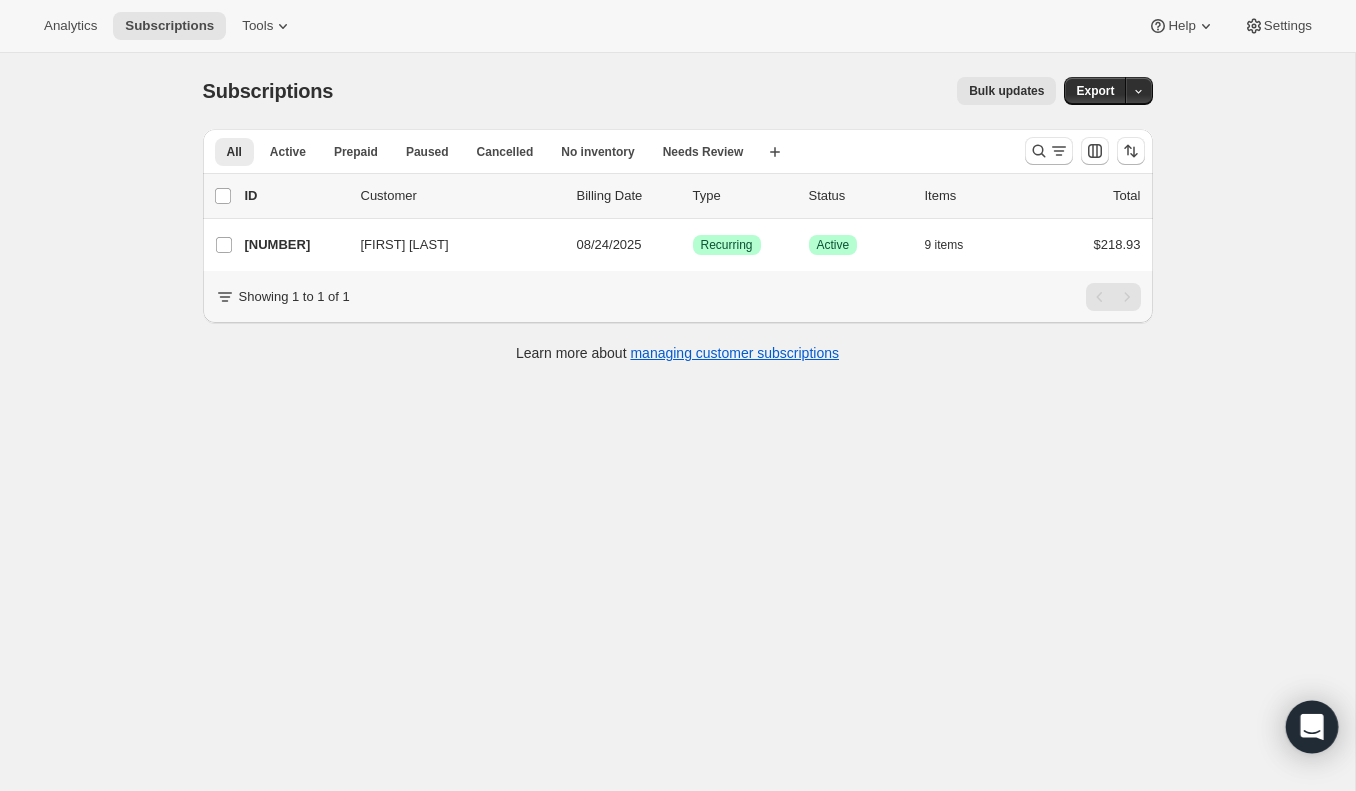 click at bounding box center (0, 844) 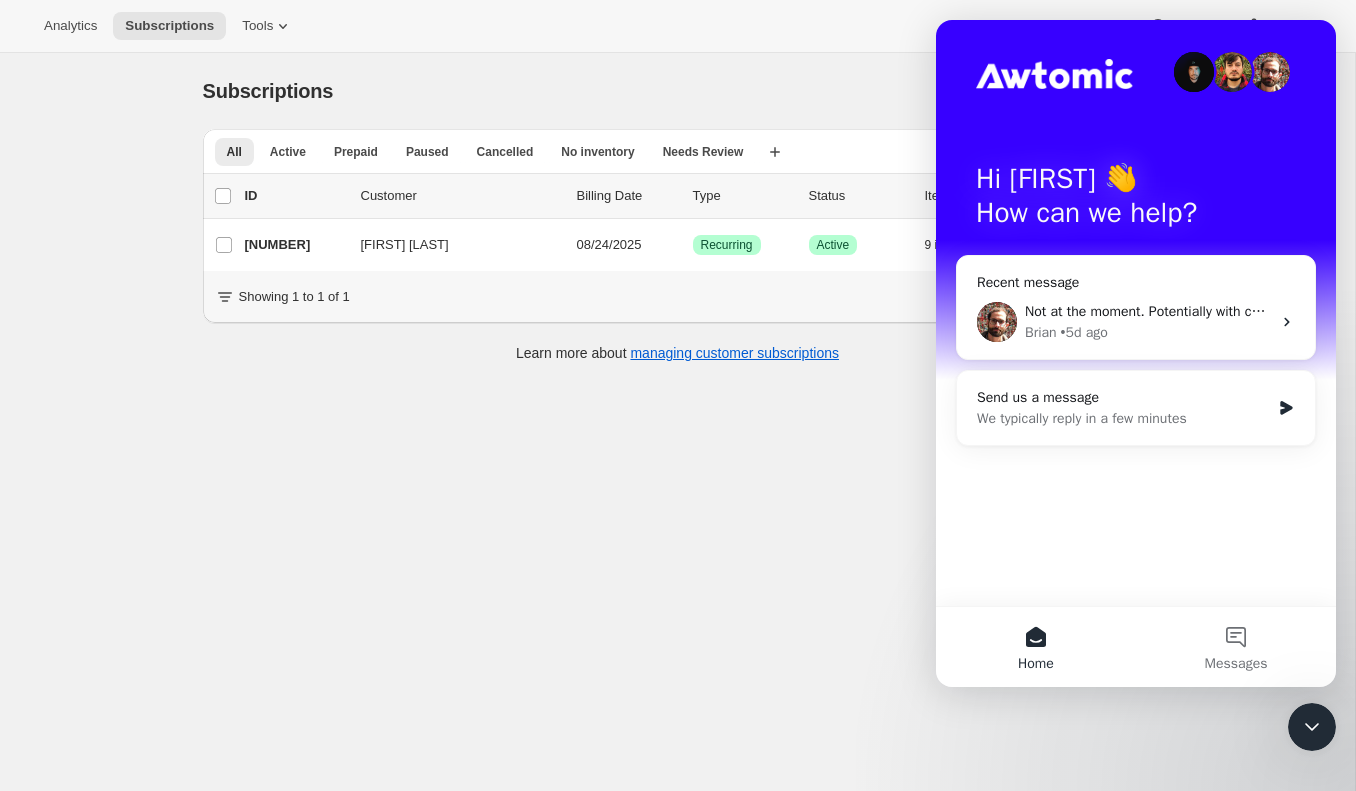 scroll, scrollTop: 0, scrollLeft: 0, axis: both 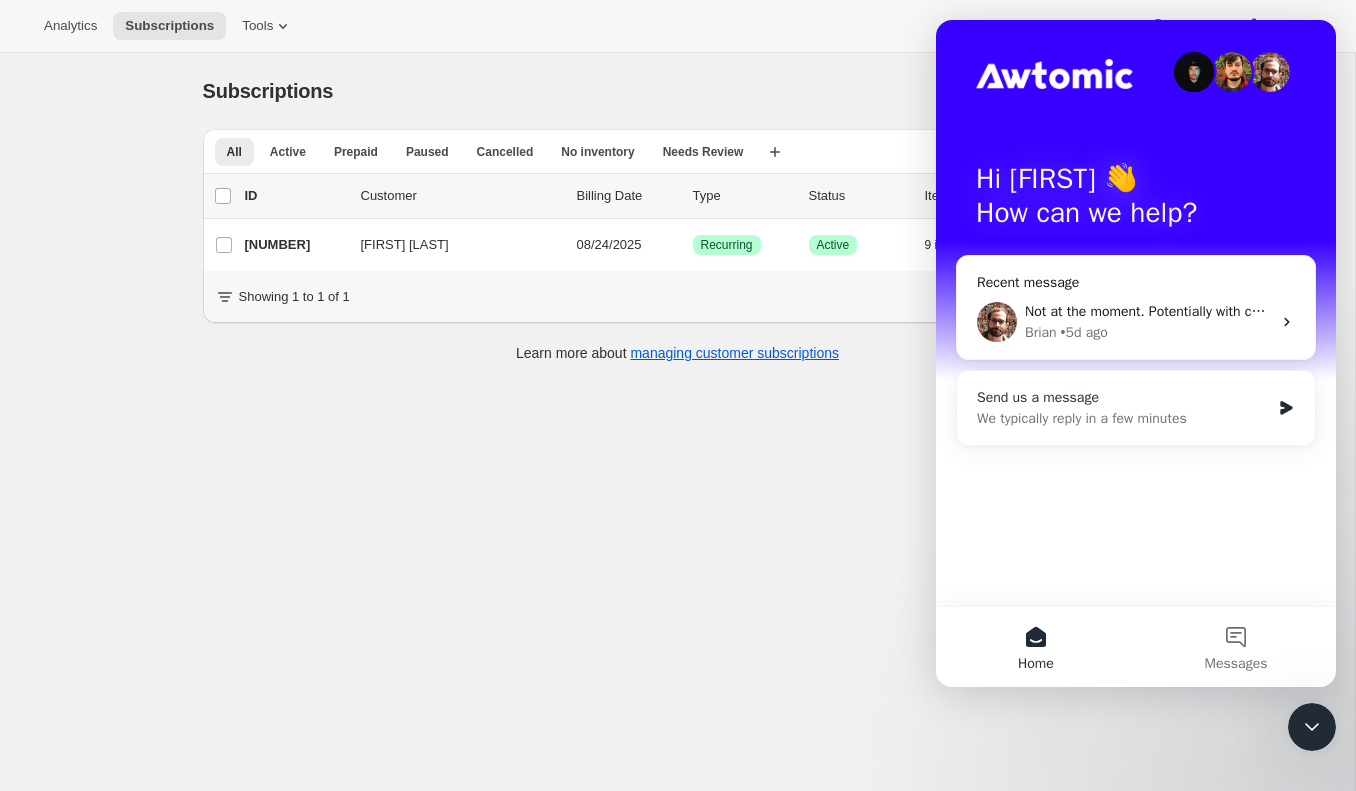 click on "Send us a message We typically reply in a few minutes" at bounding box center [1136, 408] 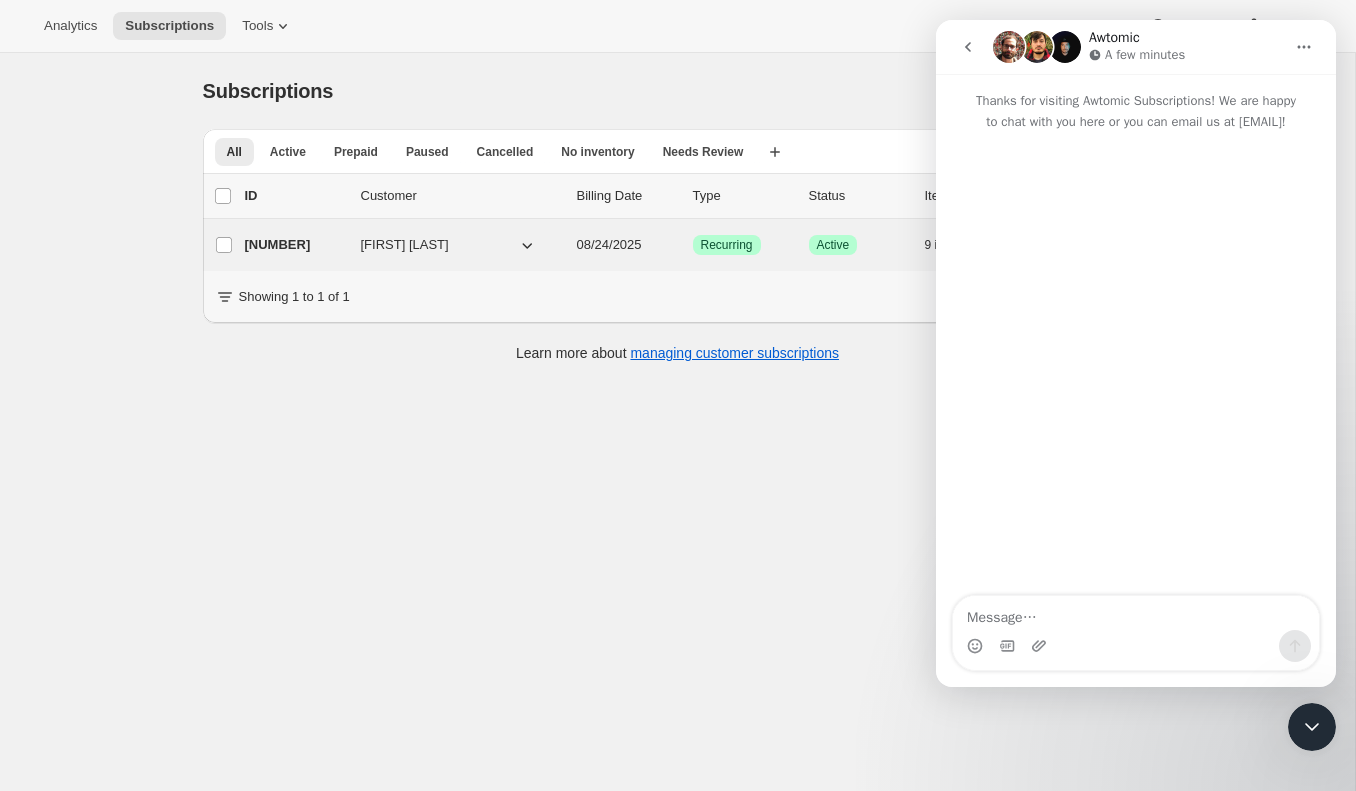 click on "17426514112" at bounding box center (295, 245) 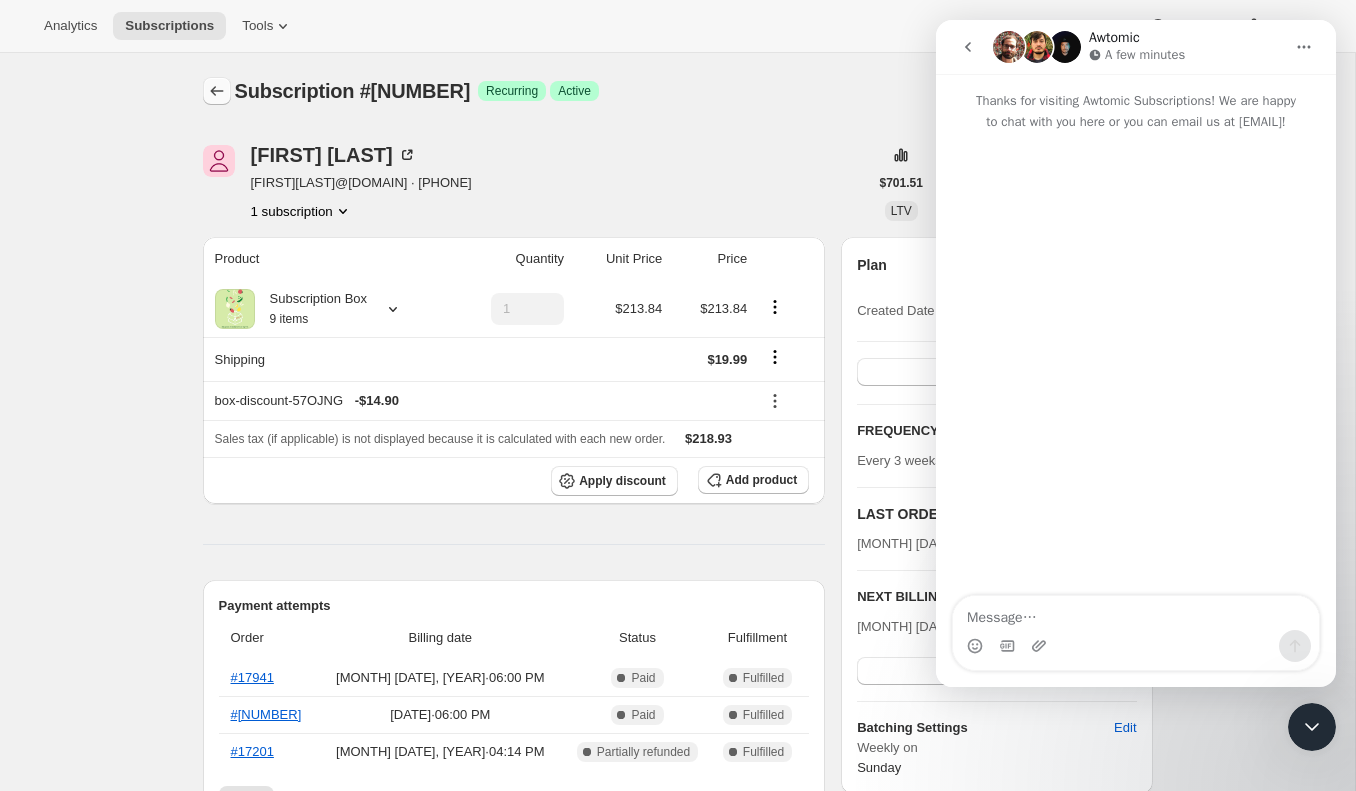 click 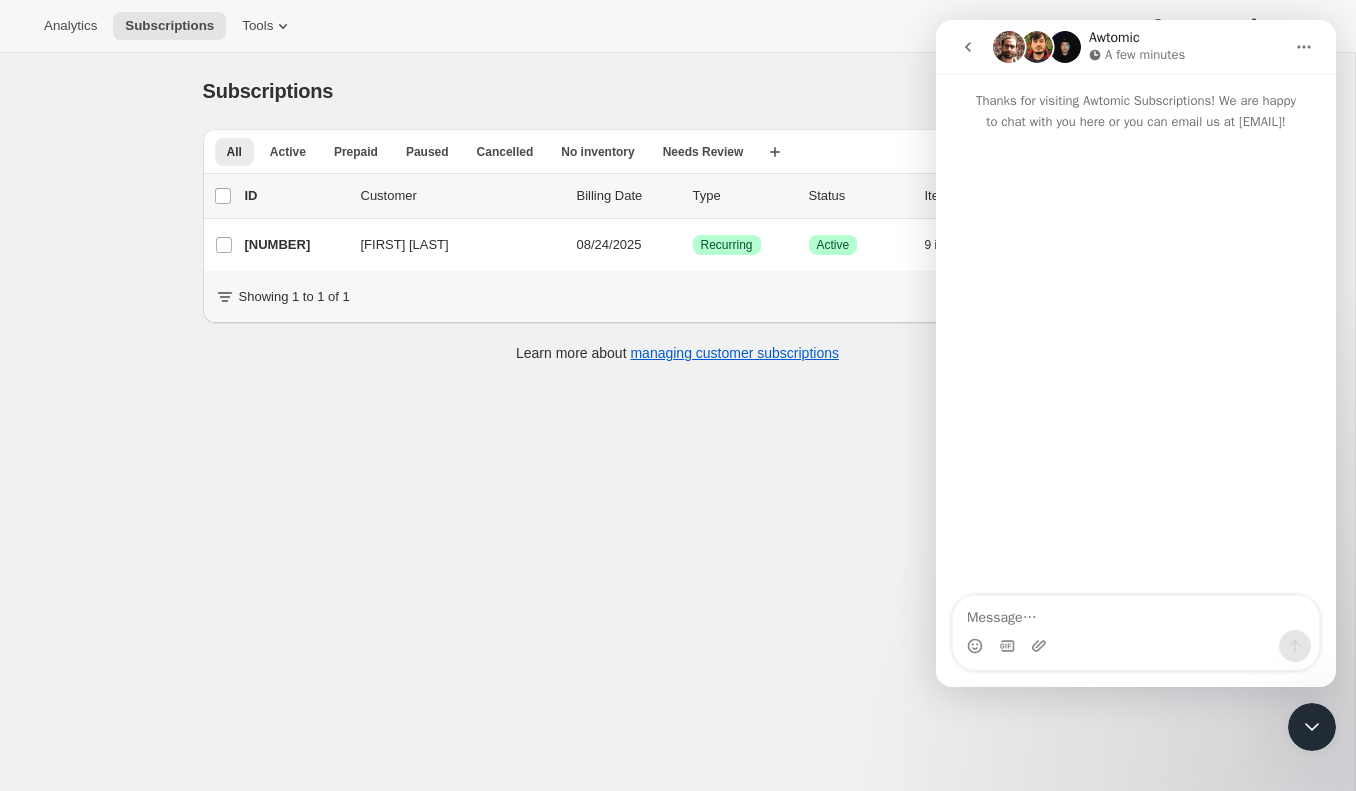 click at bounding box center (1136, 641) 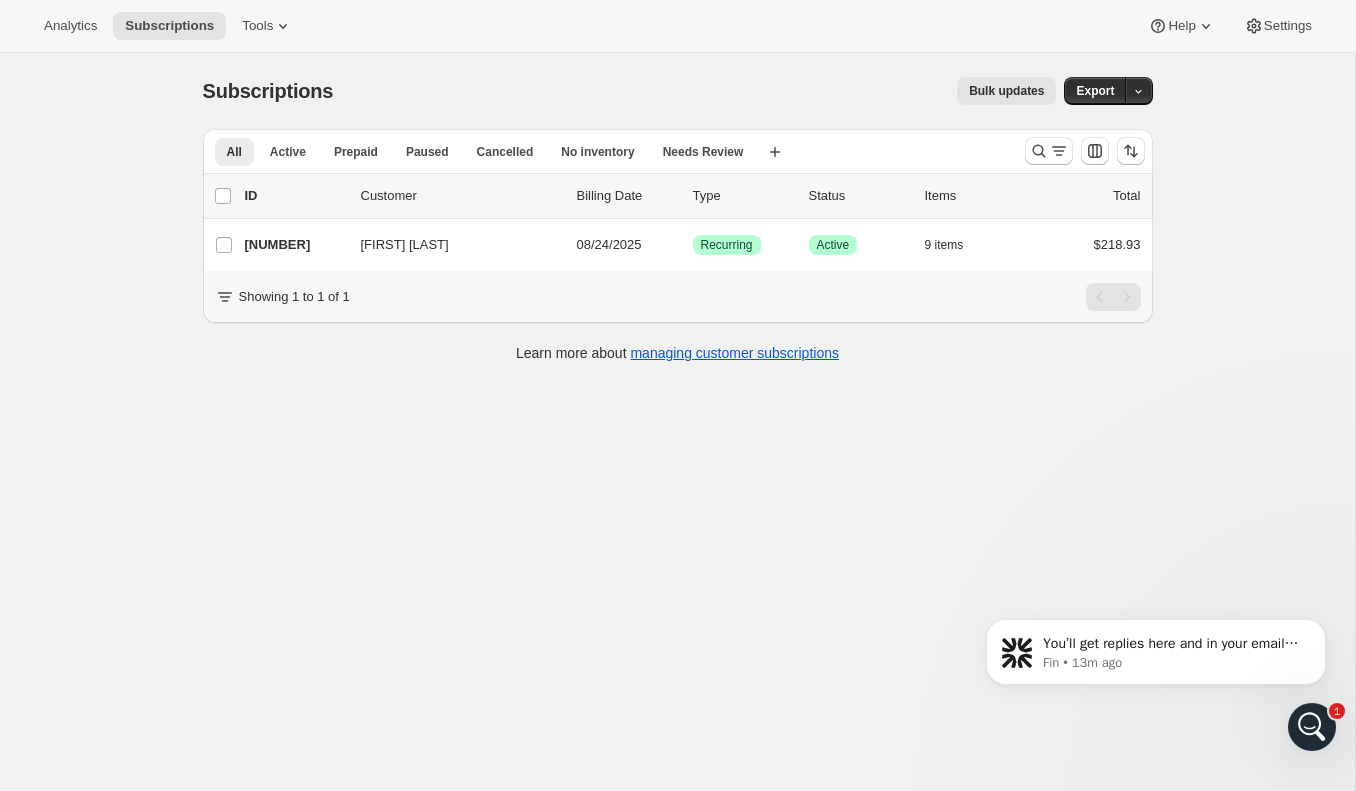scroll, scrollTop: 0, scrollLeft: 0, axis: both 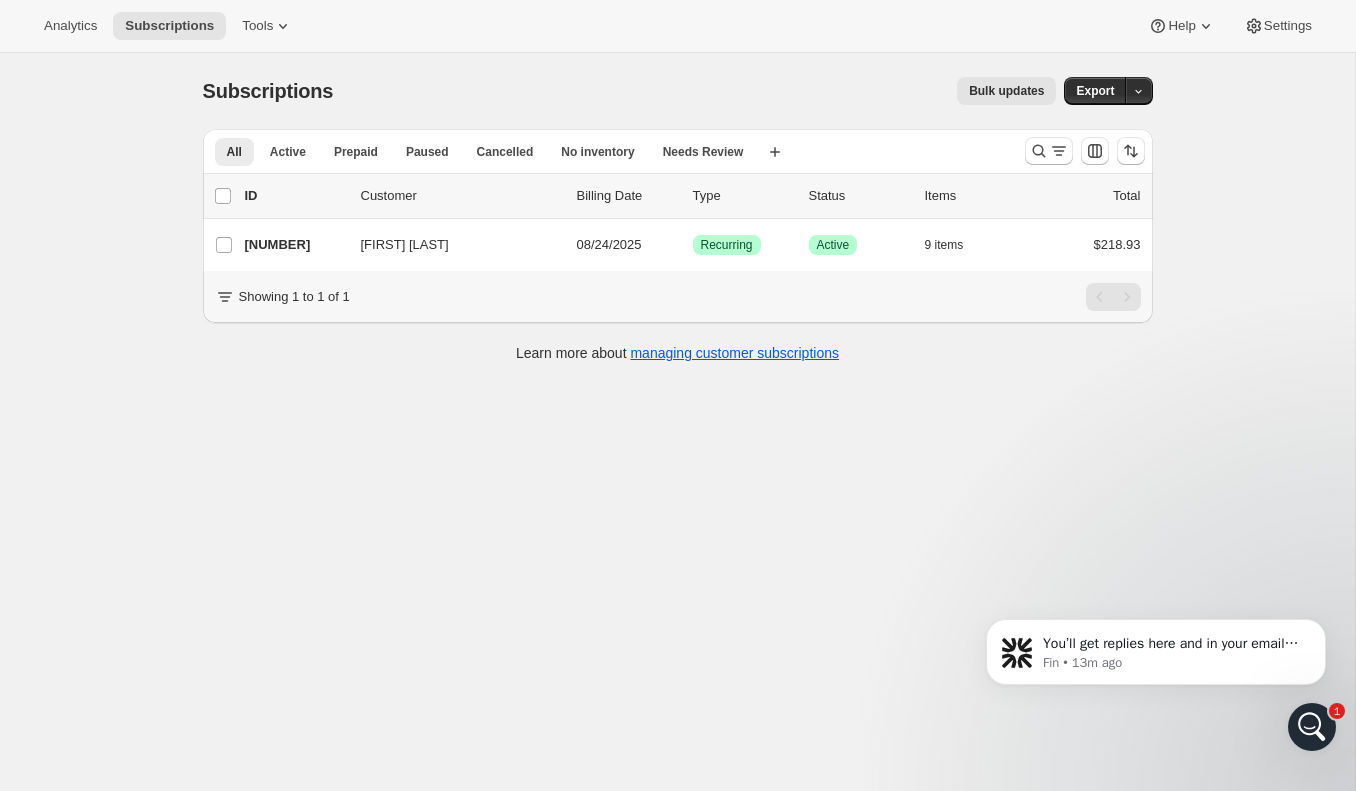 click 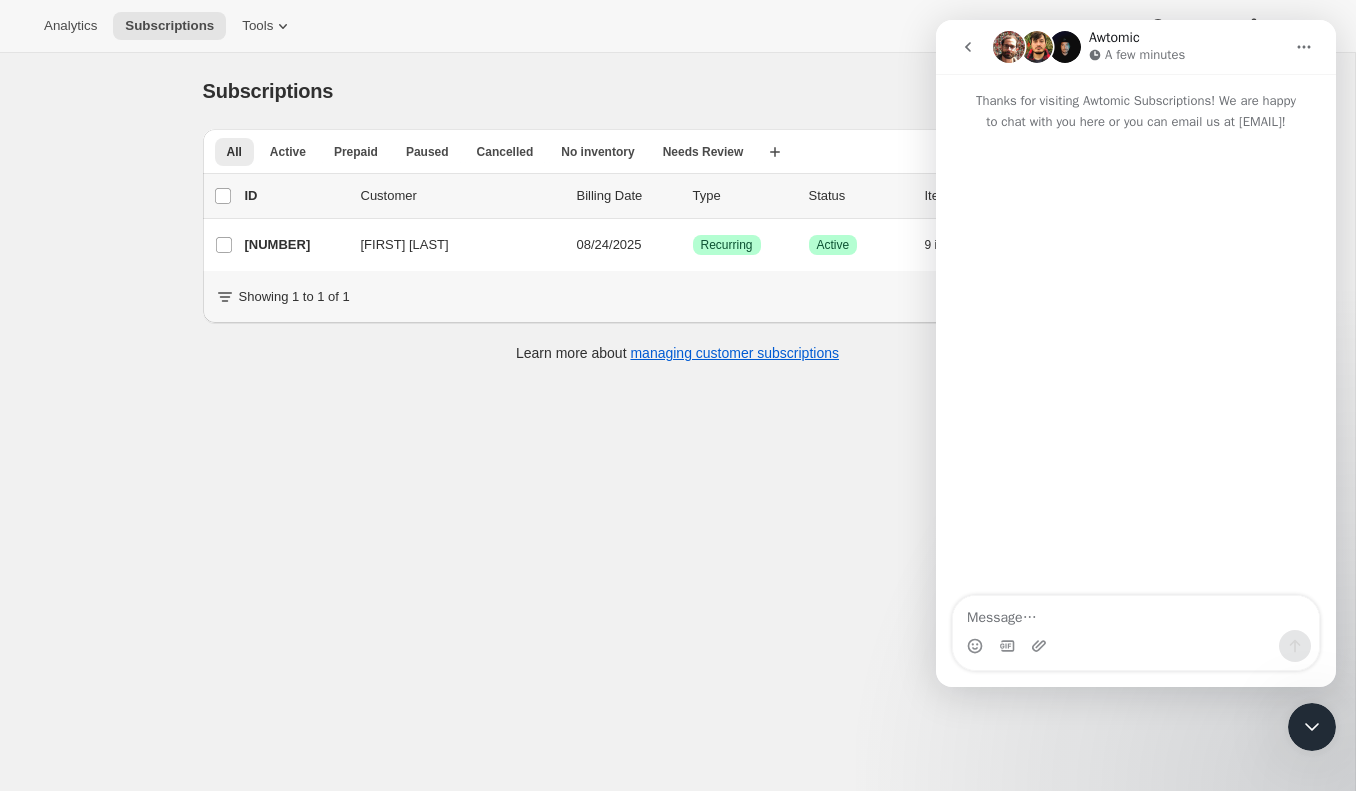 click 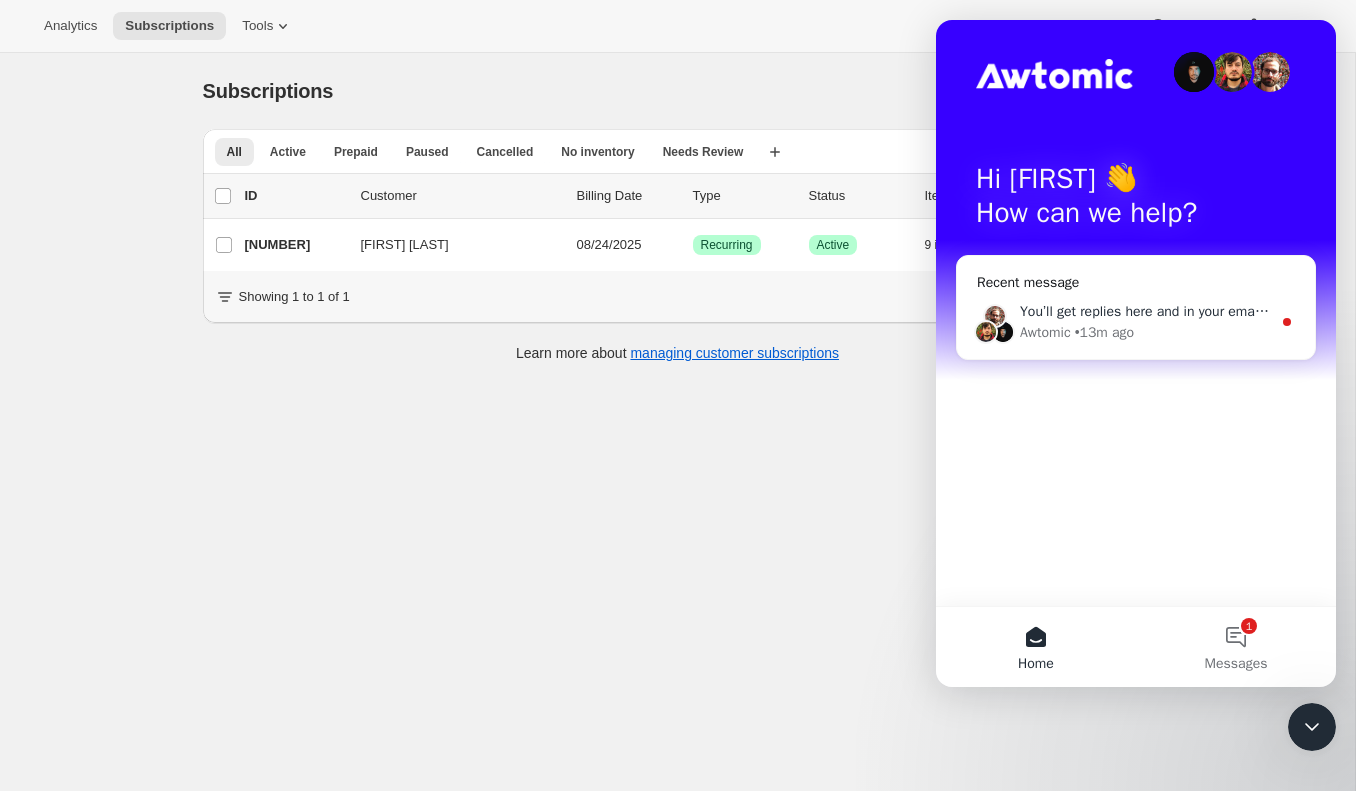 click on "You’ll get replies here and in your email: ✉️ hello@spatulafoods.com Our usual reply time 🕒 A few minutes" at bounding box center (1298, 311) 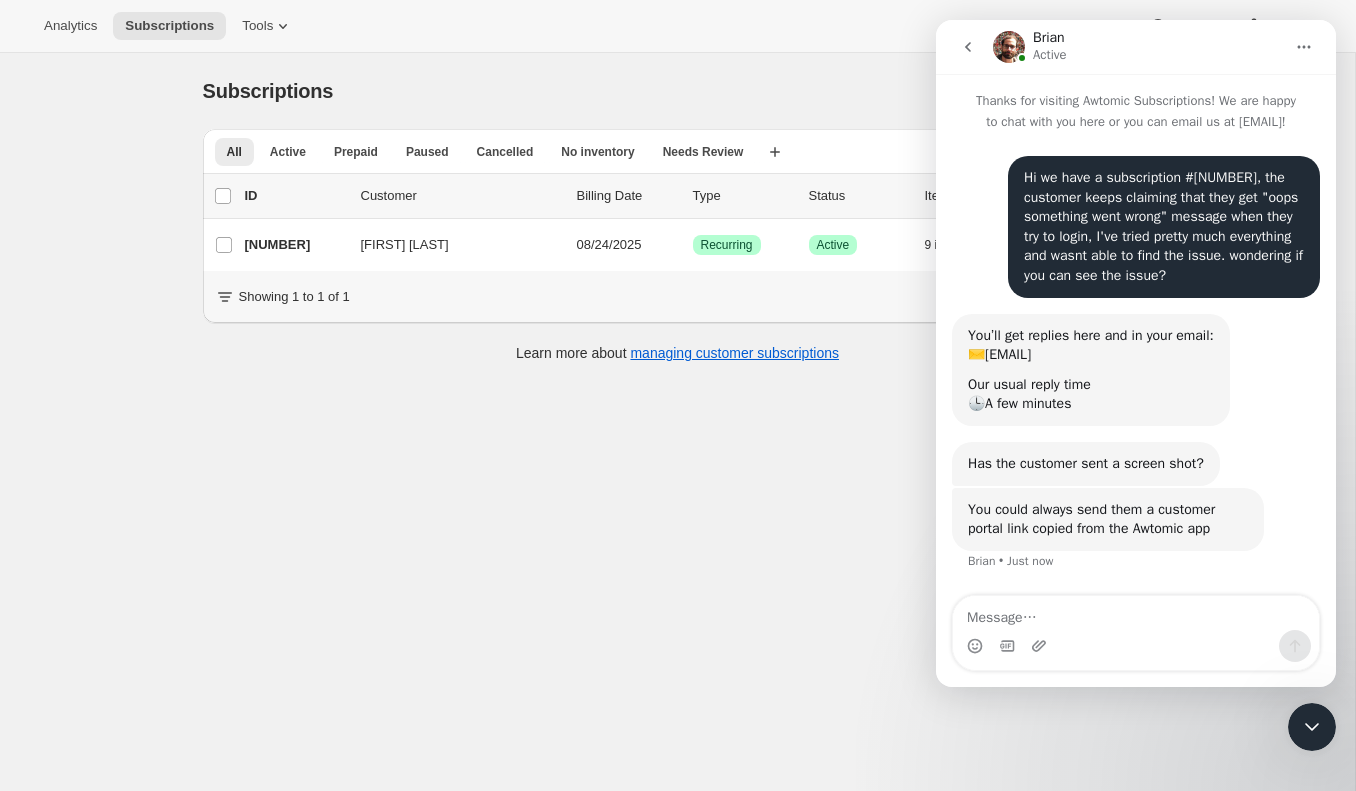 scroll, scrollTop: 16, scrollLeft: 0, axis: vertical 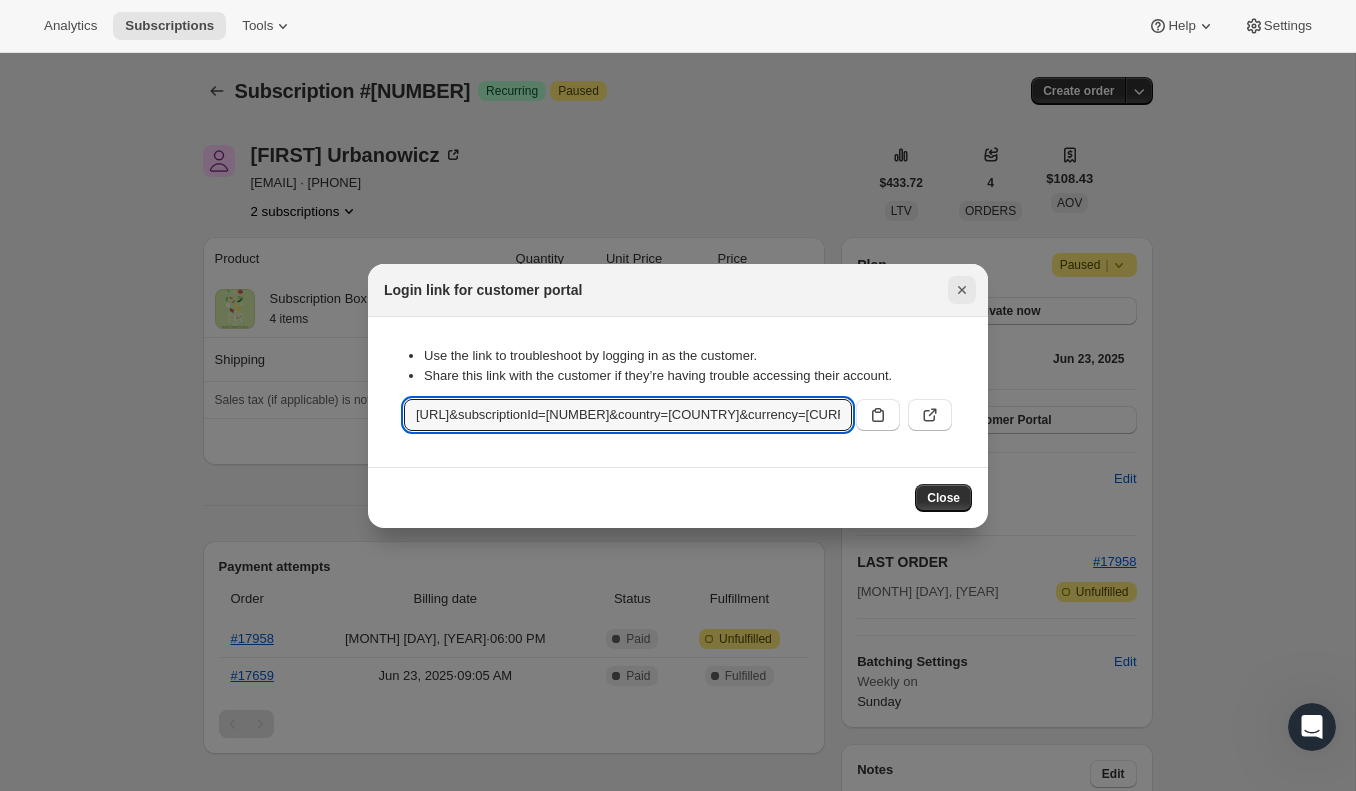 click 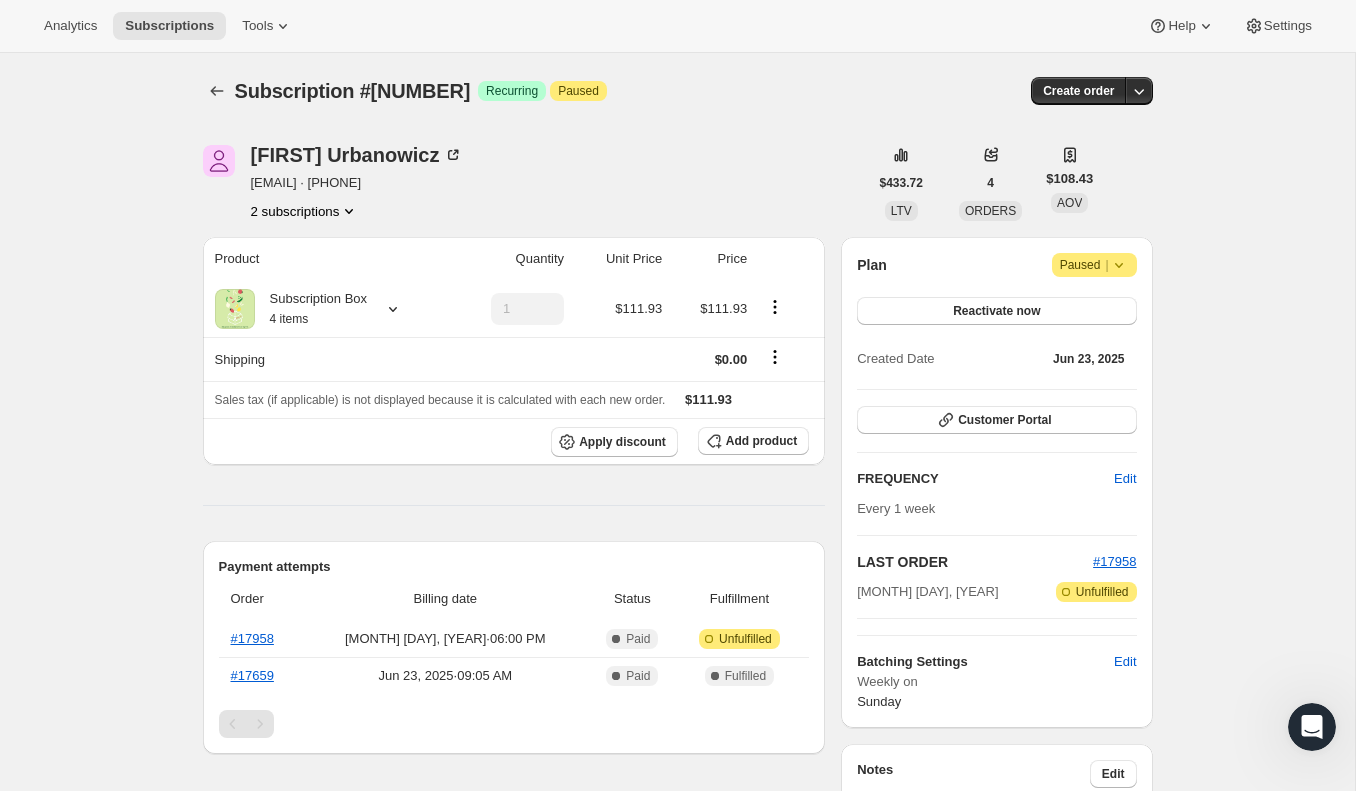click 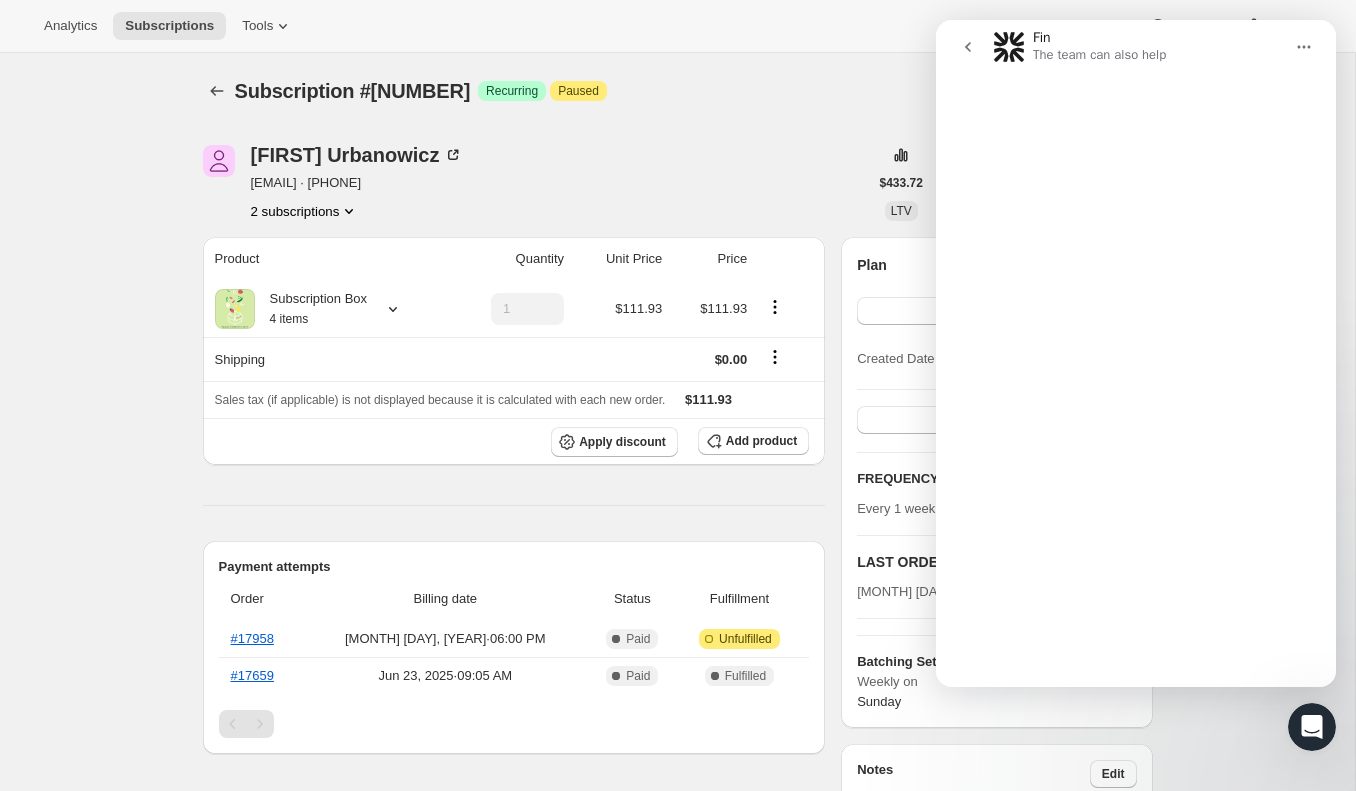 scroll, scrollTop: 0, scrollLeft: 0, axis: both 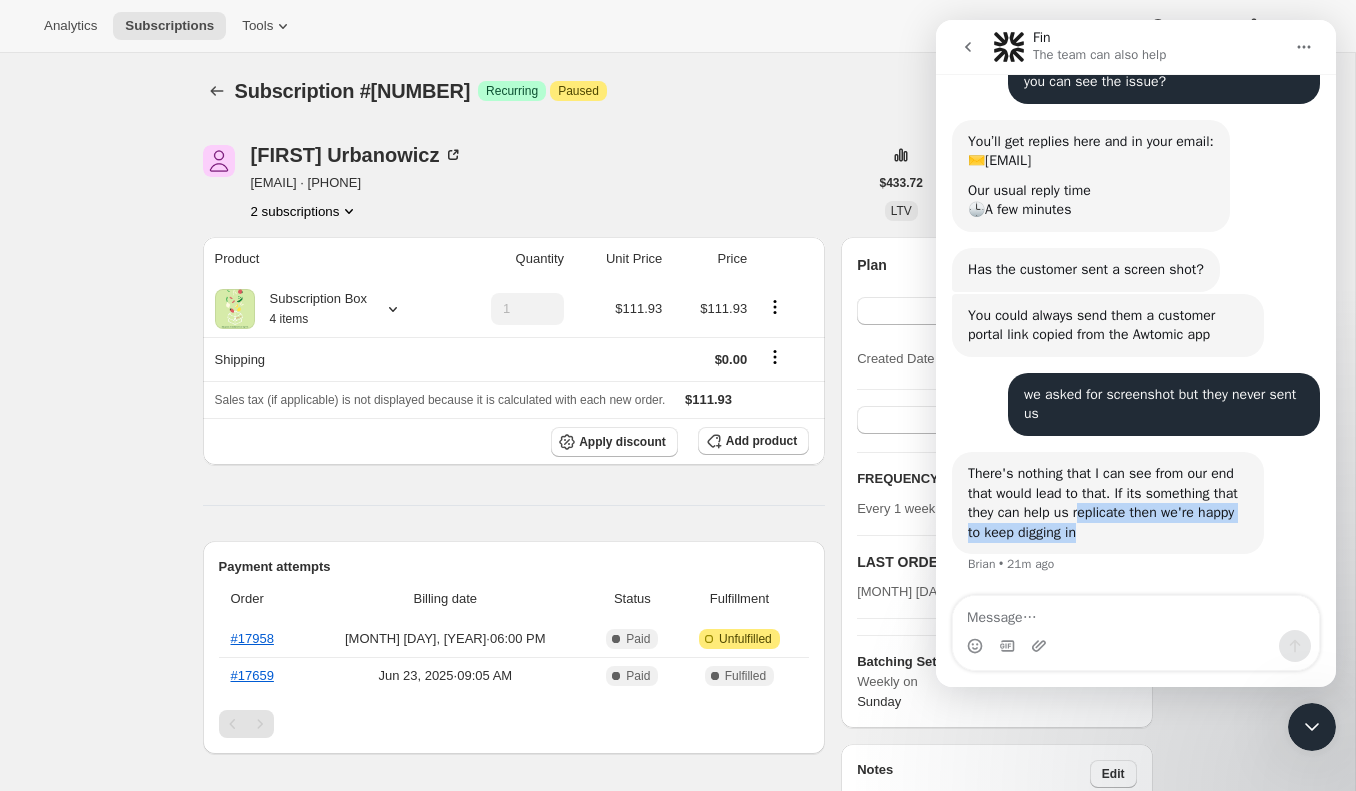 drag, startPoint x: 1111, startPoint y: 519, endPoint x: 1179, endPoint y: 527, distance: 68.46897 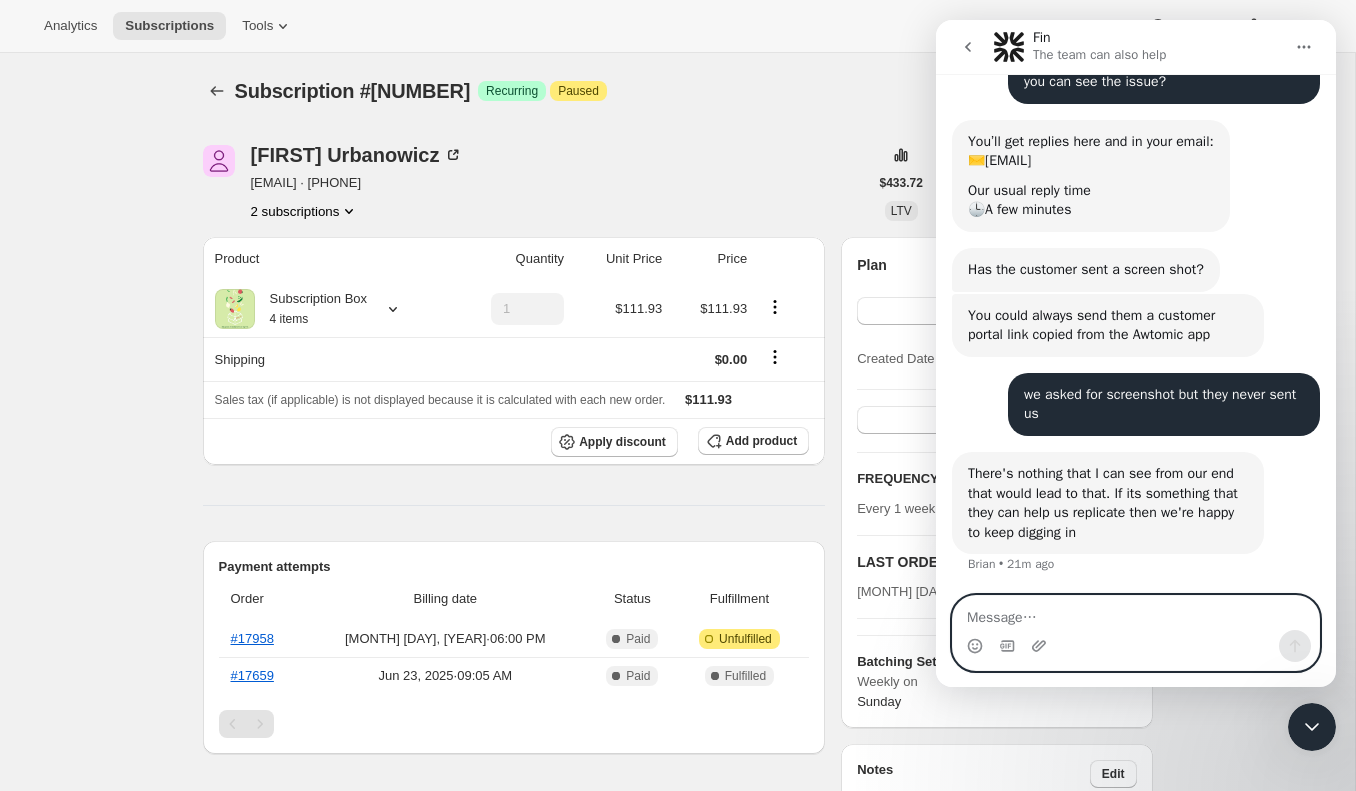 click at bounding box center [1136, 613] 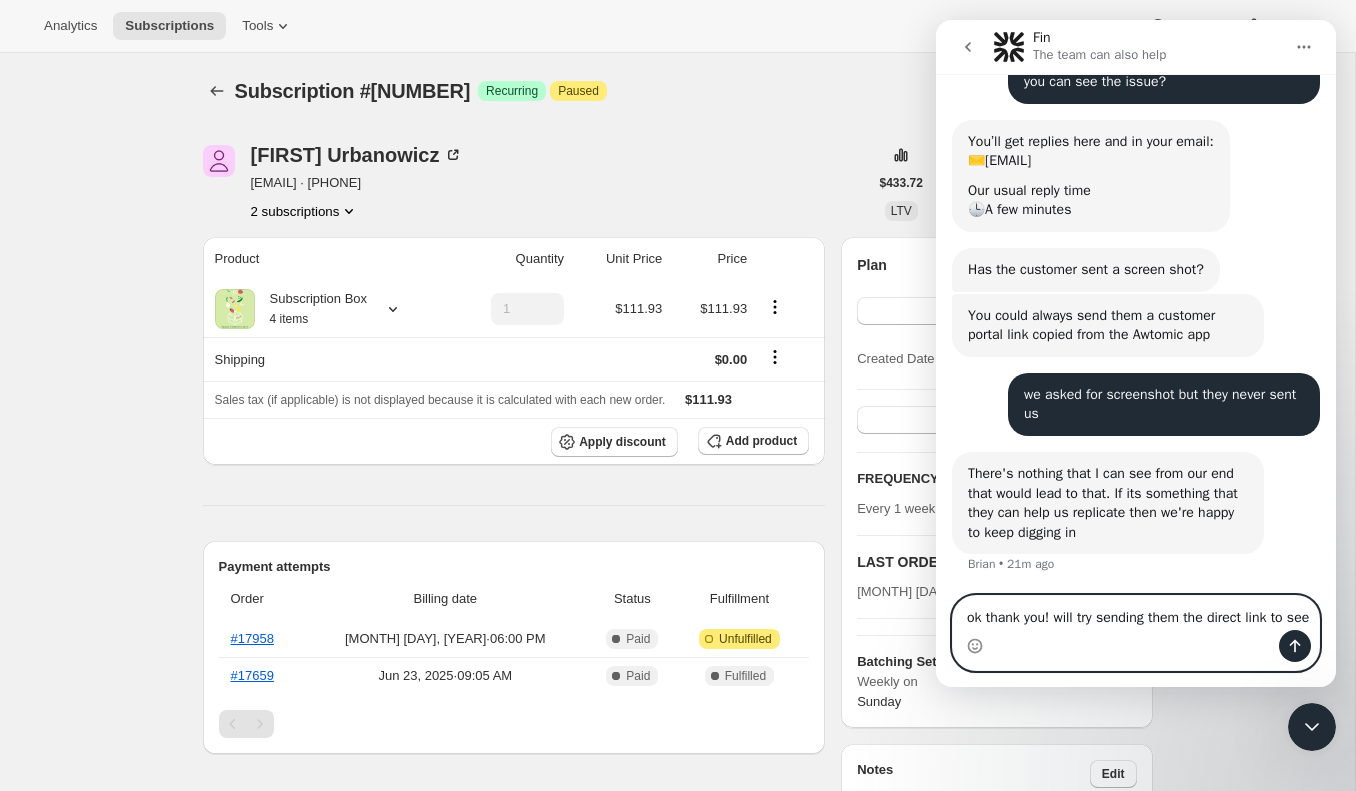 scroll, scrollTop: 233, scrollLeft: 0, axis: vertical 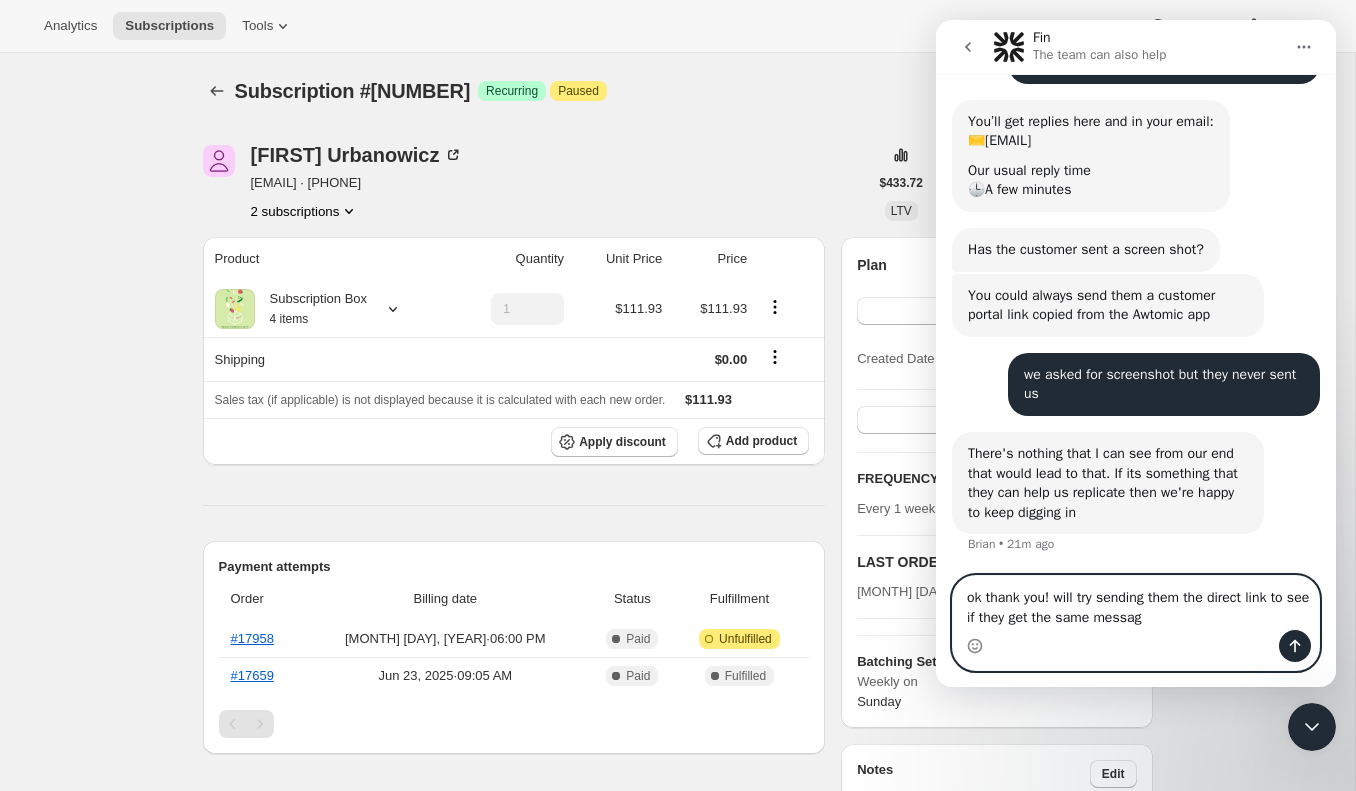 type on "ok thank you! will try sending them the direct link to see if they get the same message" 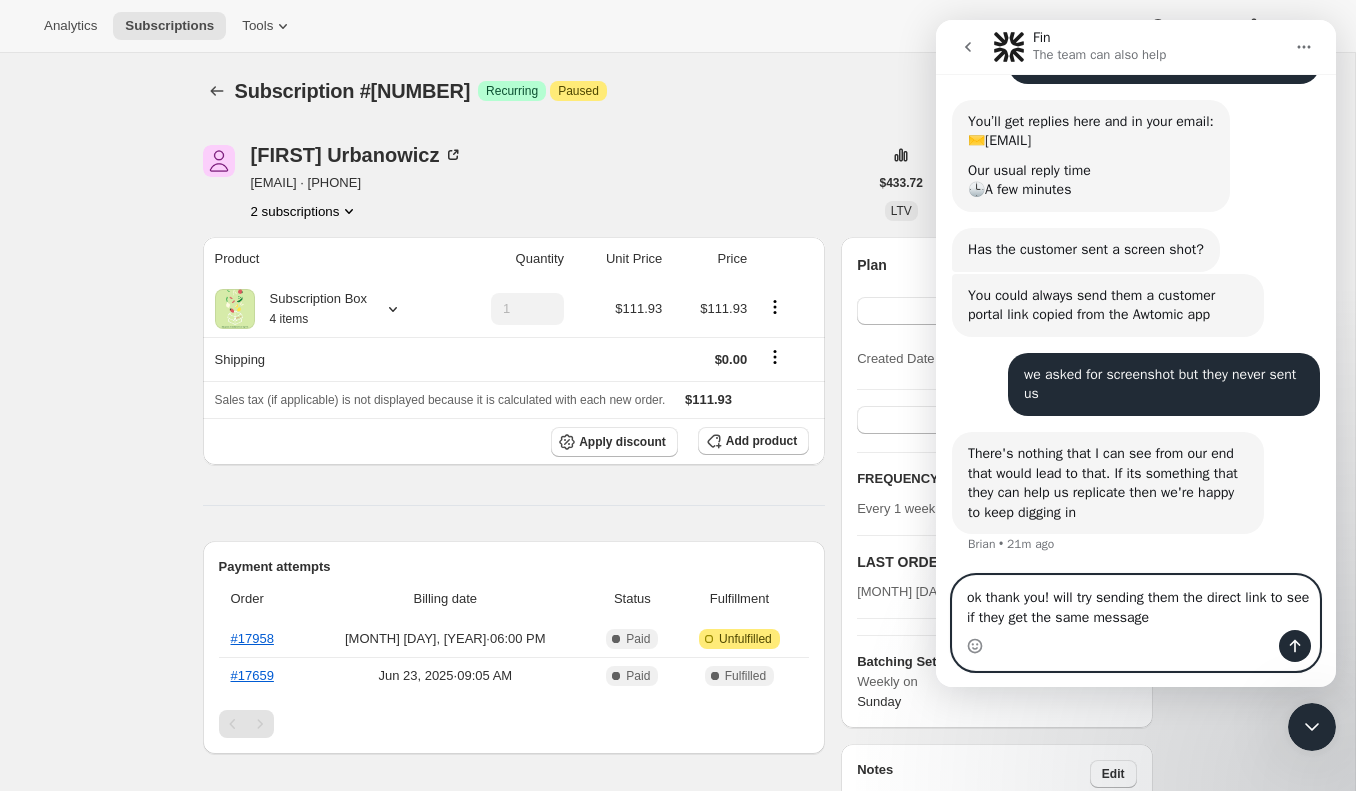 type 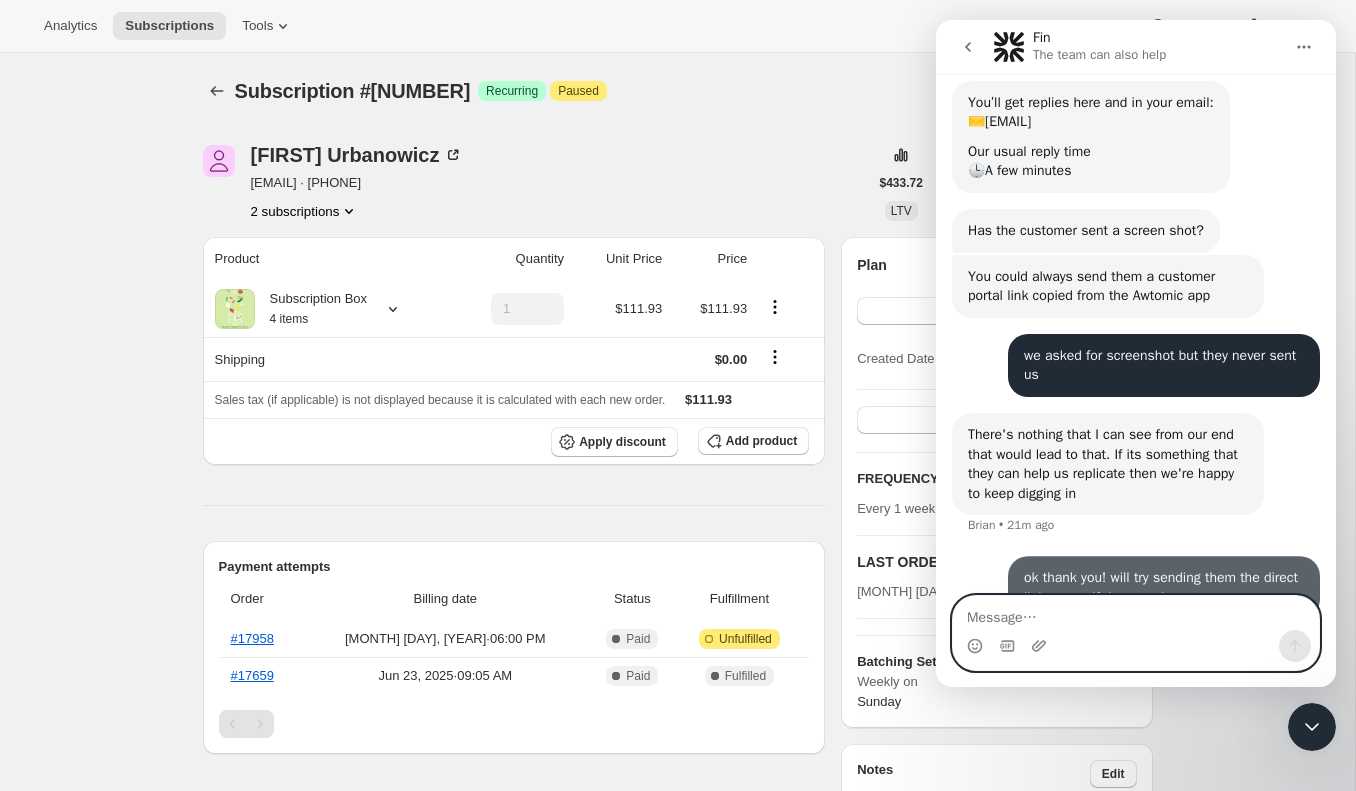 scroll, scrollTop: 312, scrollLeft: 0, axis: vertical 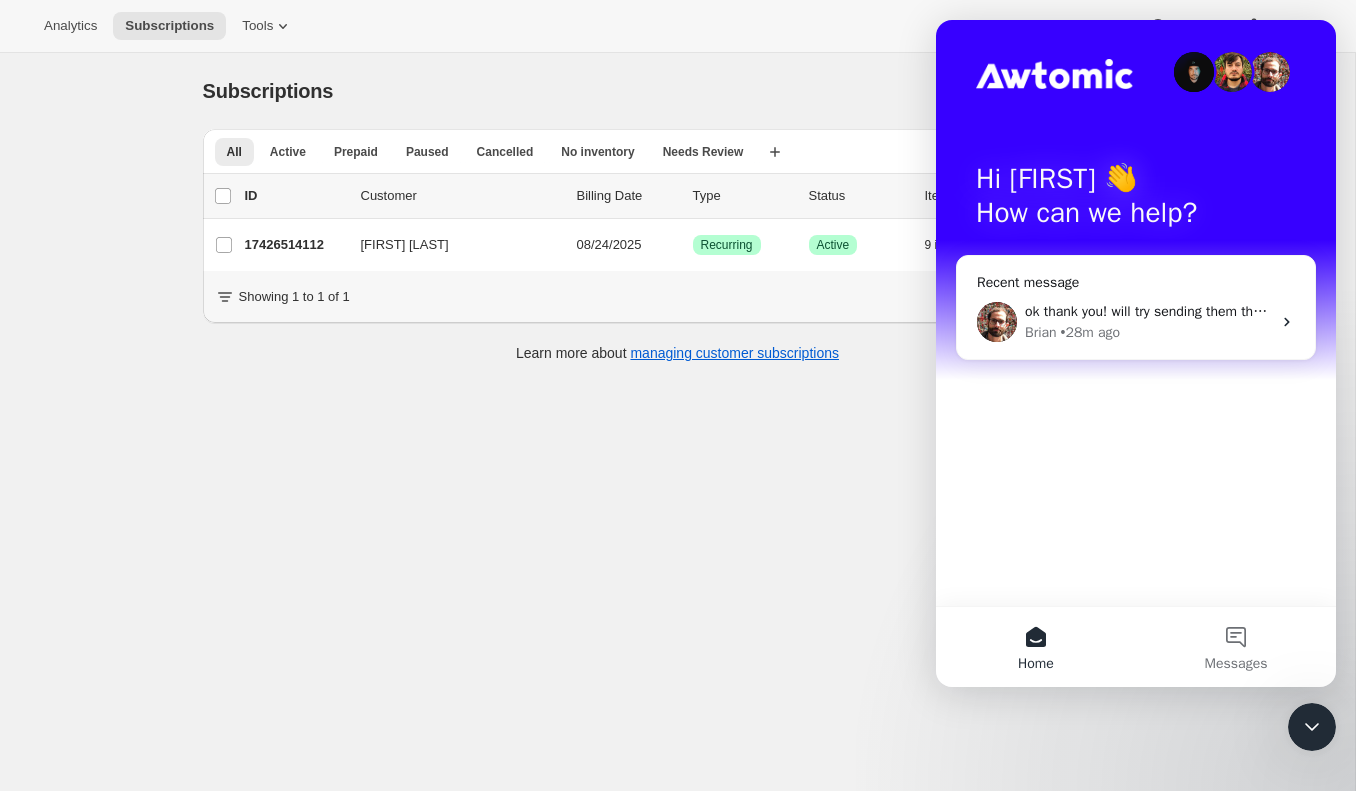 click 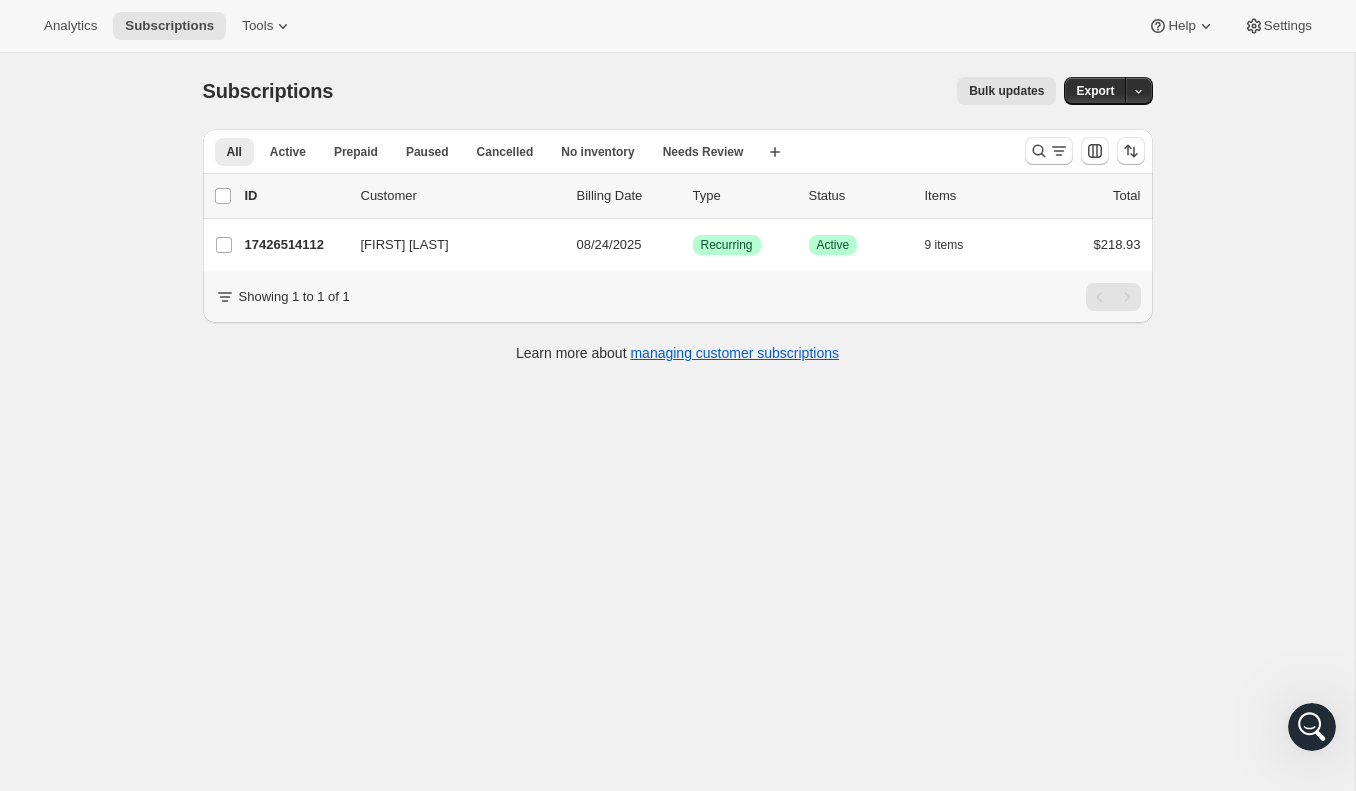 click on "Analytics Subscriptions Tools Help Settings" at bounding box center [678, 26] 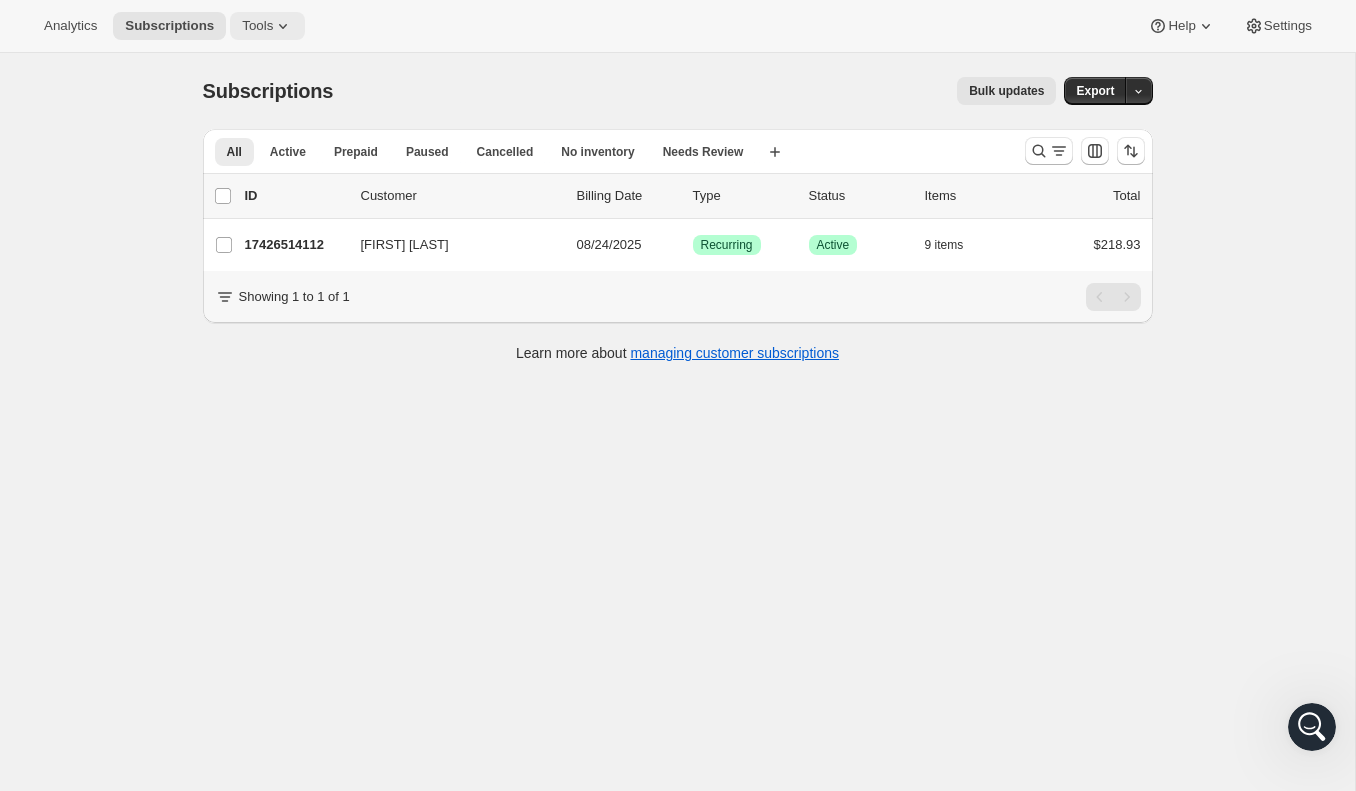 click 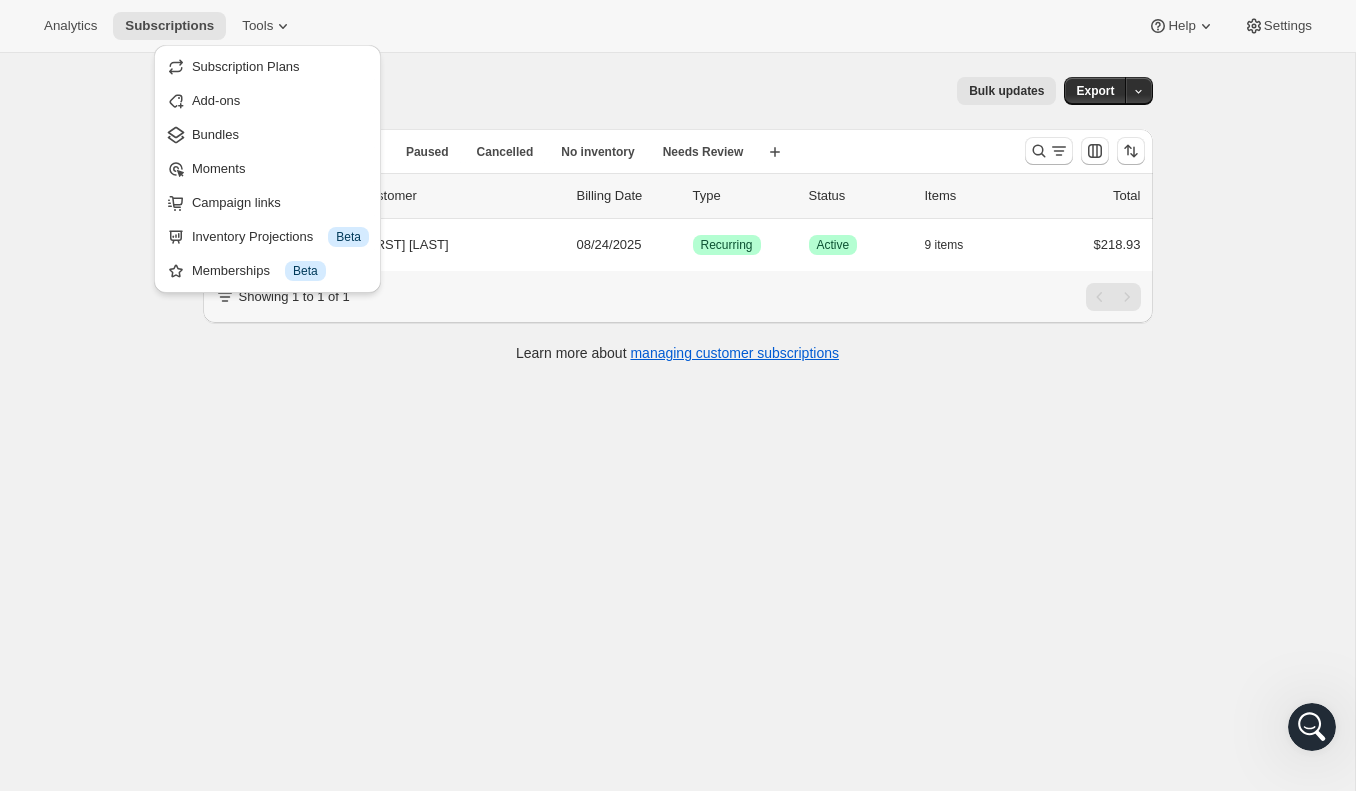click on "Analytics Subscriptions Tools Help Settings" at bounding box center [678, 26] 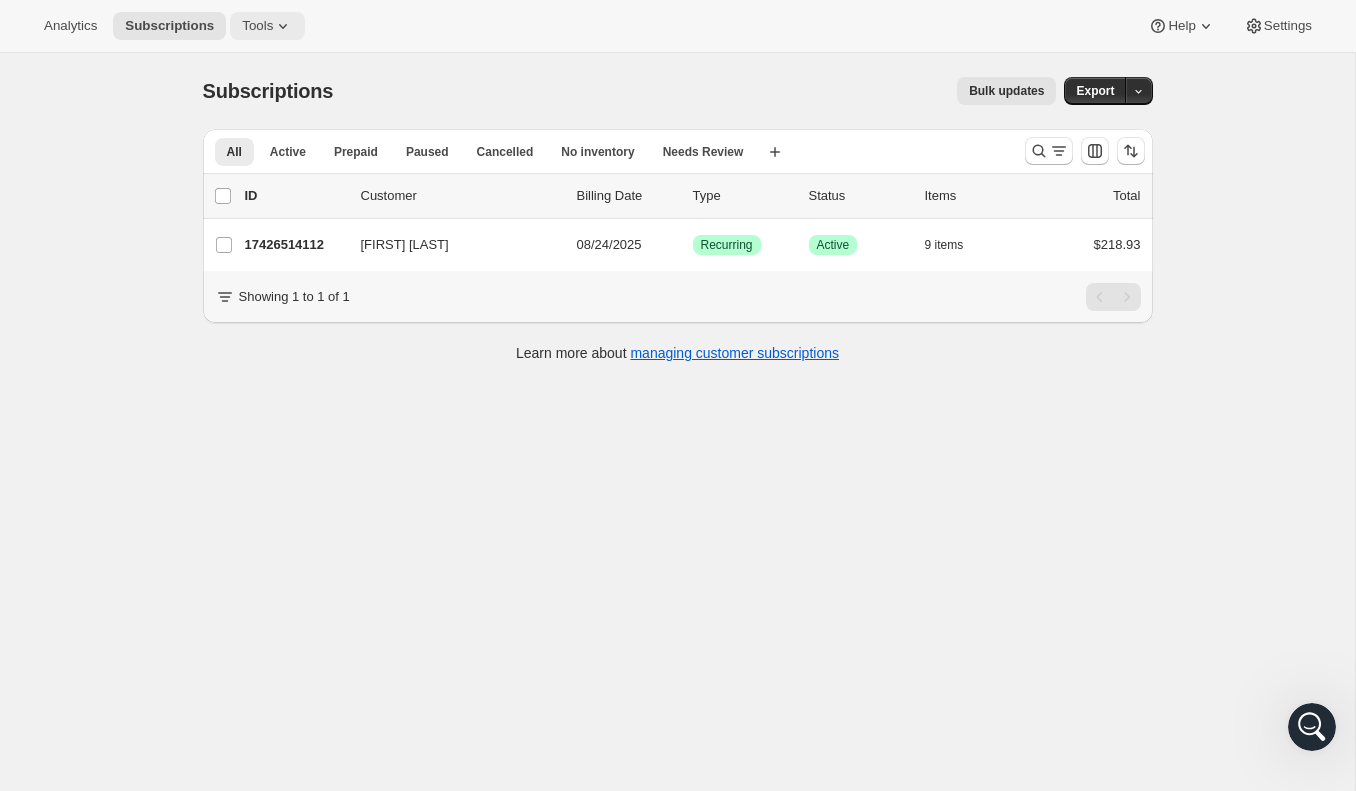 click 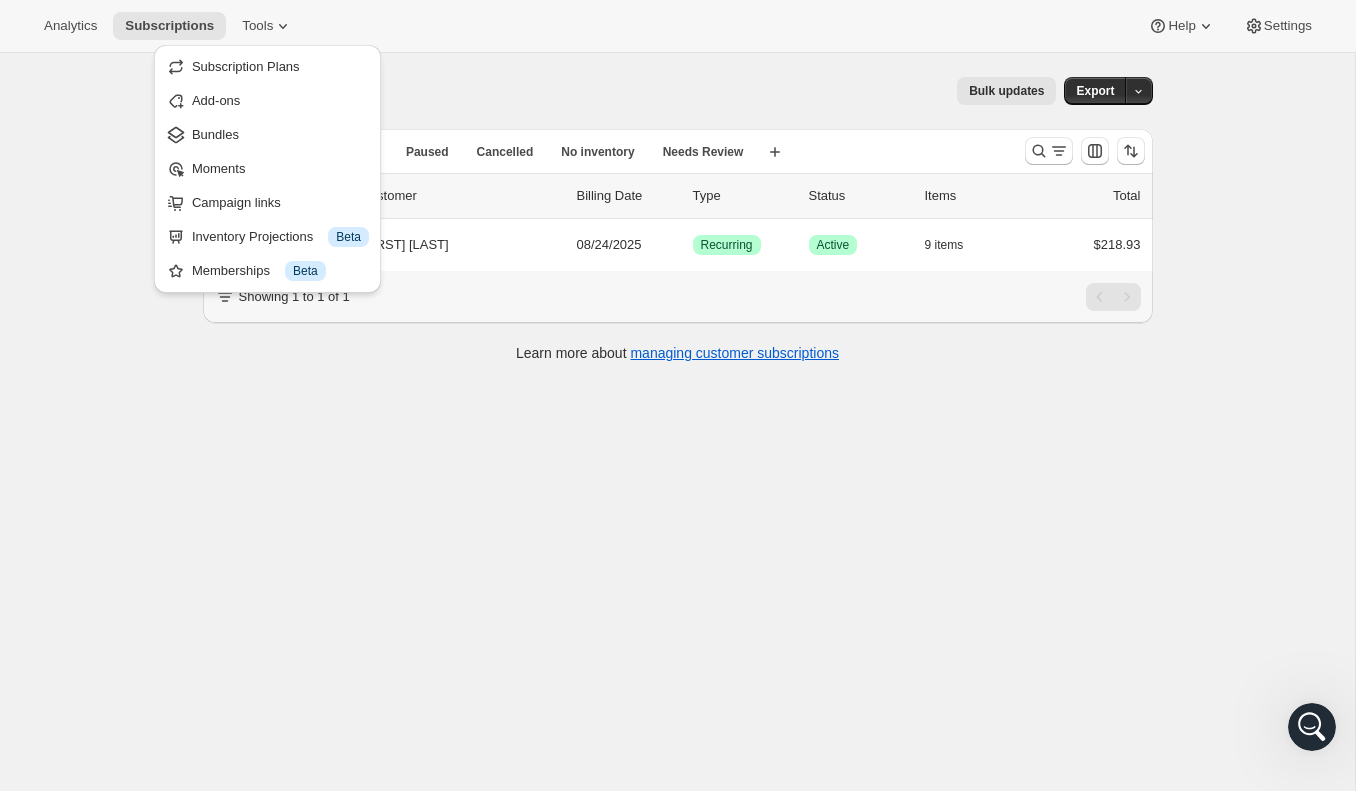 click on "Subscriptions. This page is ready Subscriptions Bulk updates More actions Bulk updates Export All Active Prepaid Paused Cancelled No inventory Needs Review More views All Active Prepaid Paused Cancelled No inventory Needs Review More views Create new view 0 selected Update next billing date Change status Showing 2 subscriptions Select all 2 subscriptions Showing 2 subscriptions Select Select all 2 subscriptions 0 selected list header ID Customer Billing Date Type Status Items Total Jodi Rudecki 17426514112 Jodi Rudecki 08/24/2025 Success Recurring Success Active 9   items $218.93 Showing 1 to 1 of 1 Learn more about   managing customer subscriptions" at bounding box center (677, 448) 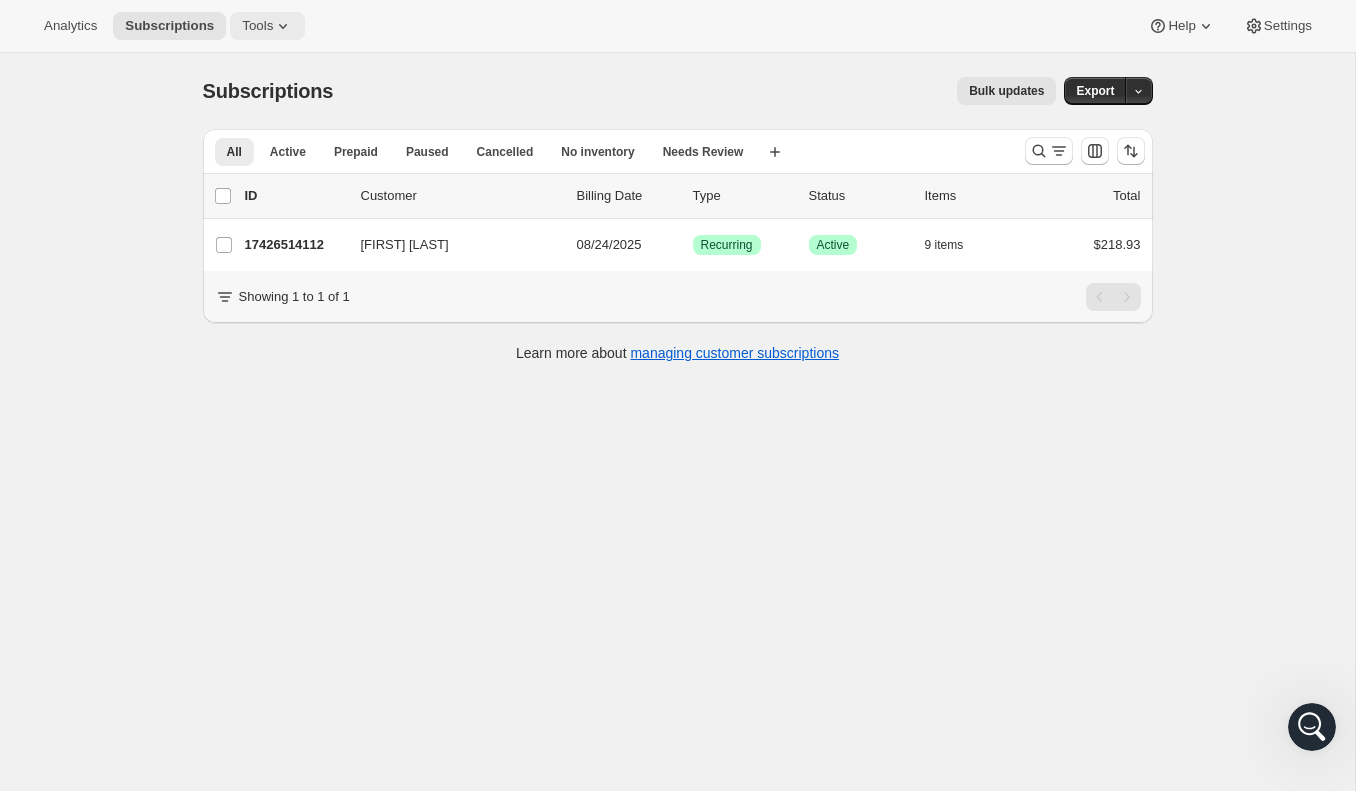 click 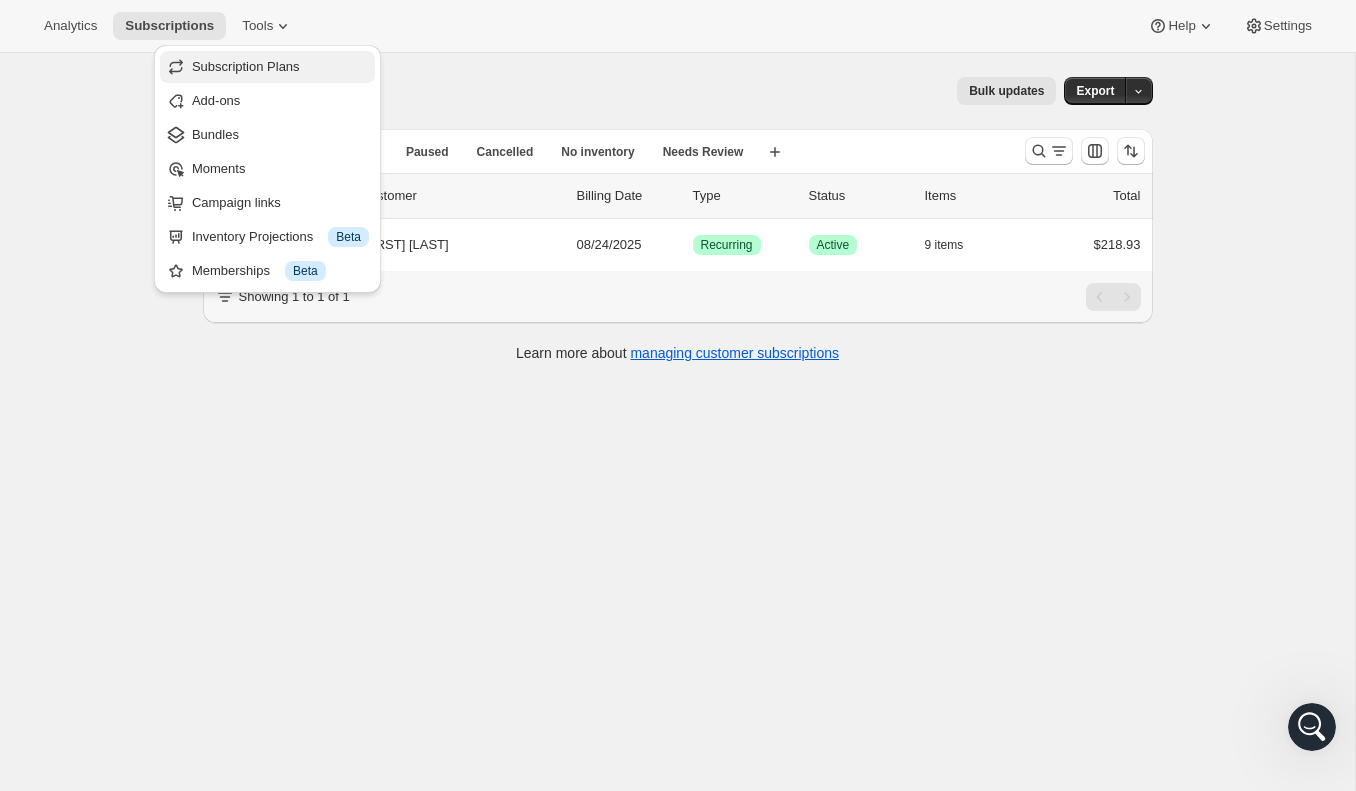 click on "Subscription Plans" at bounding box center (267, 67) 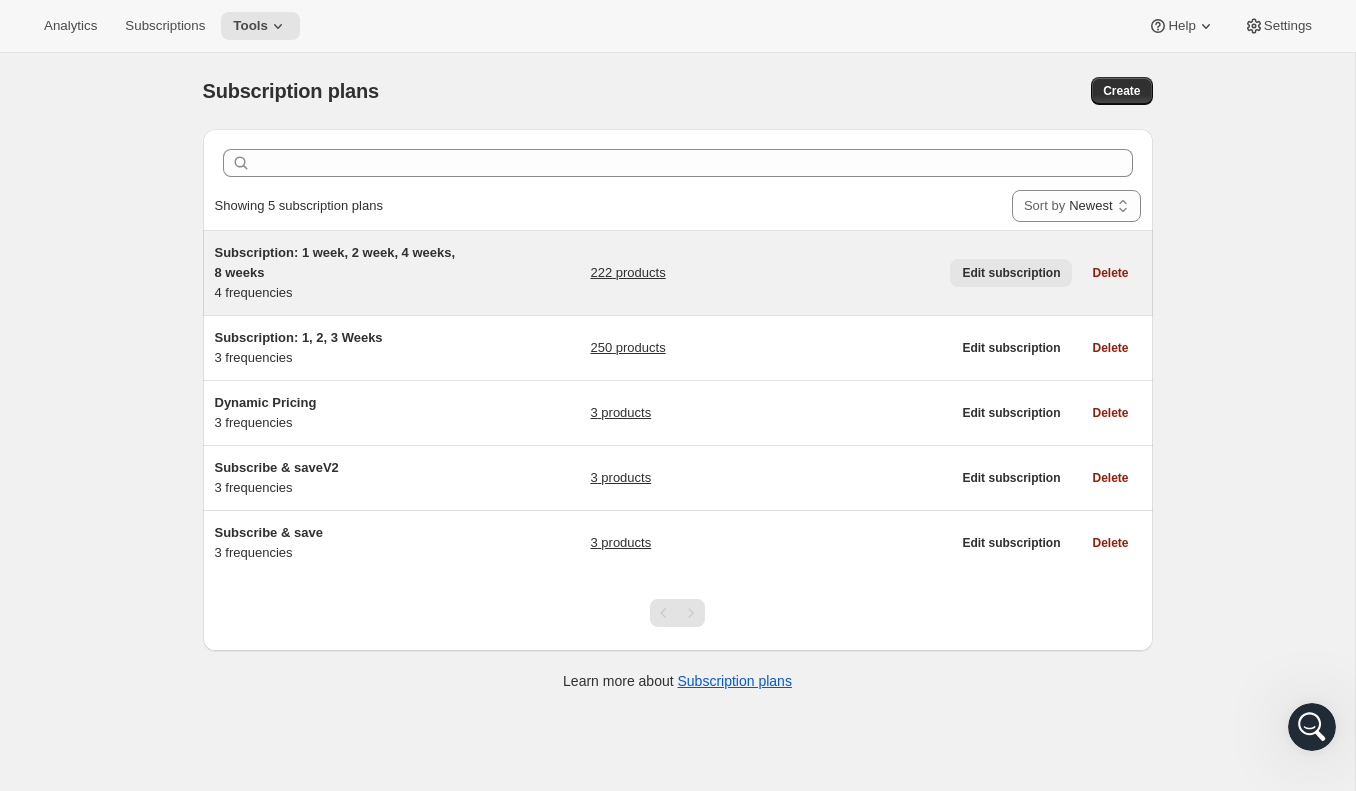 click on "Edit subscription" at bounding box center (1011, 273) 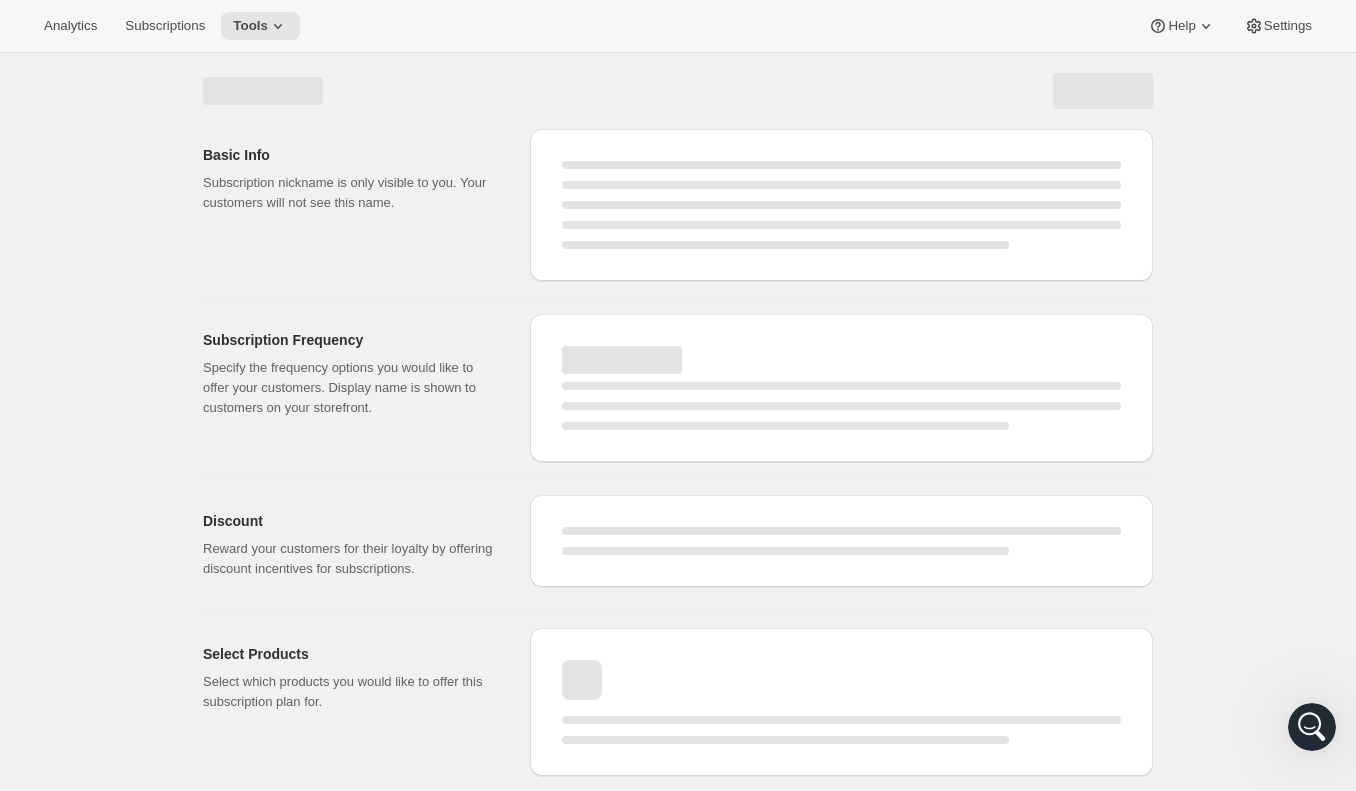 select on "WEEK" 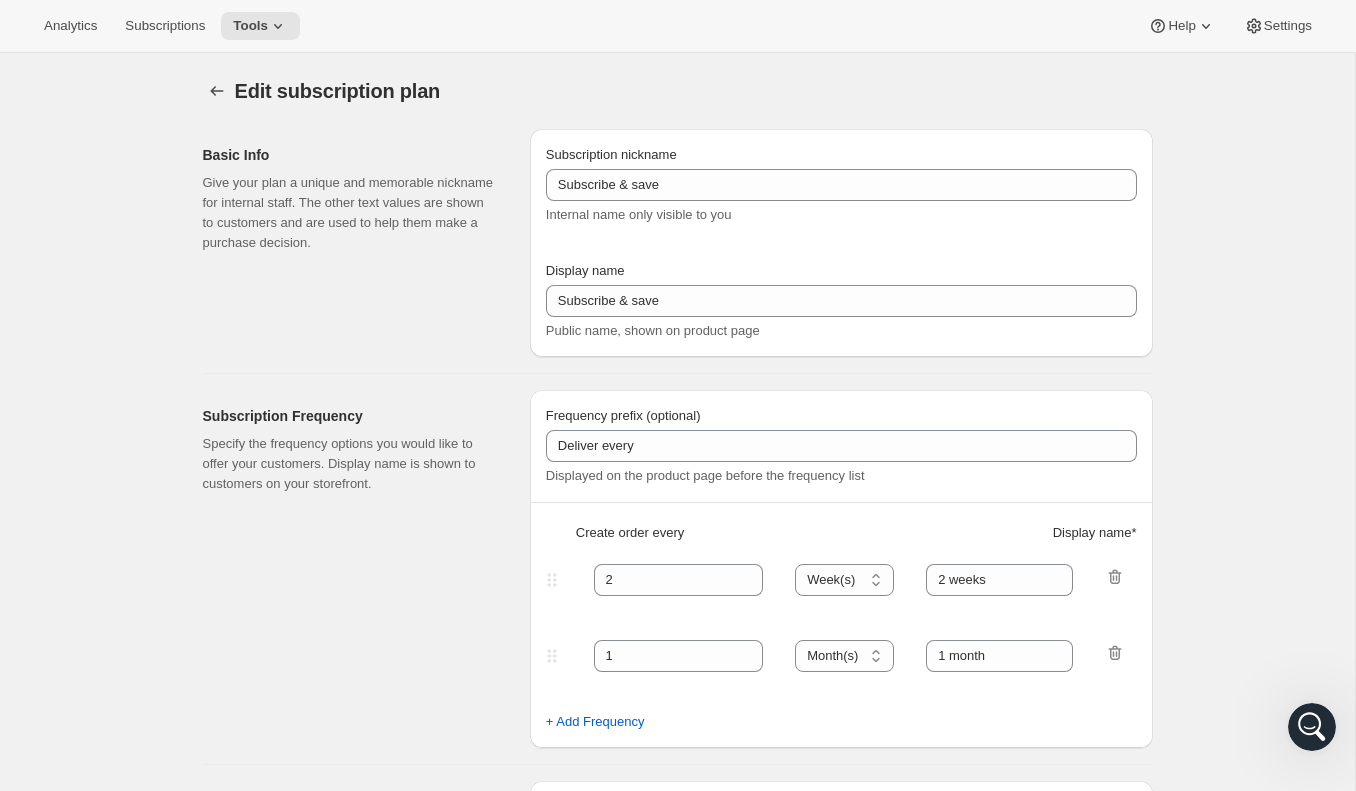 type on "Subscription: 1 week, 2 week, 4 weeks, 8 weeks" 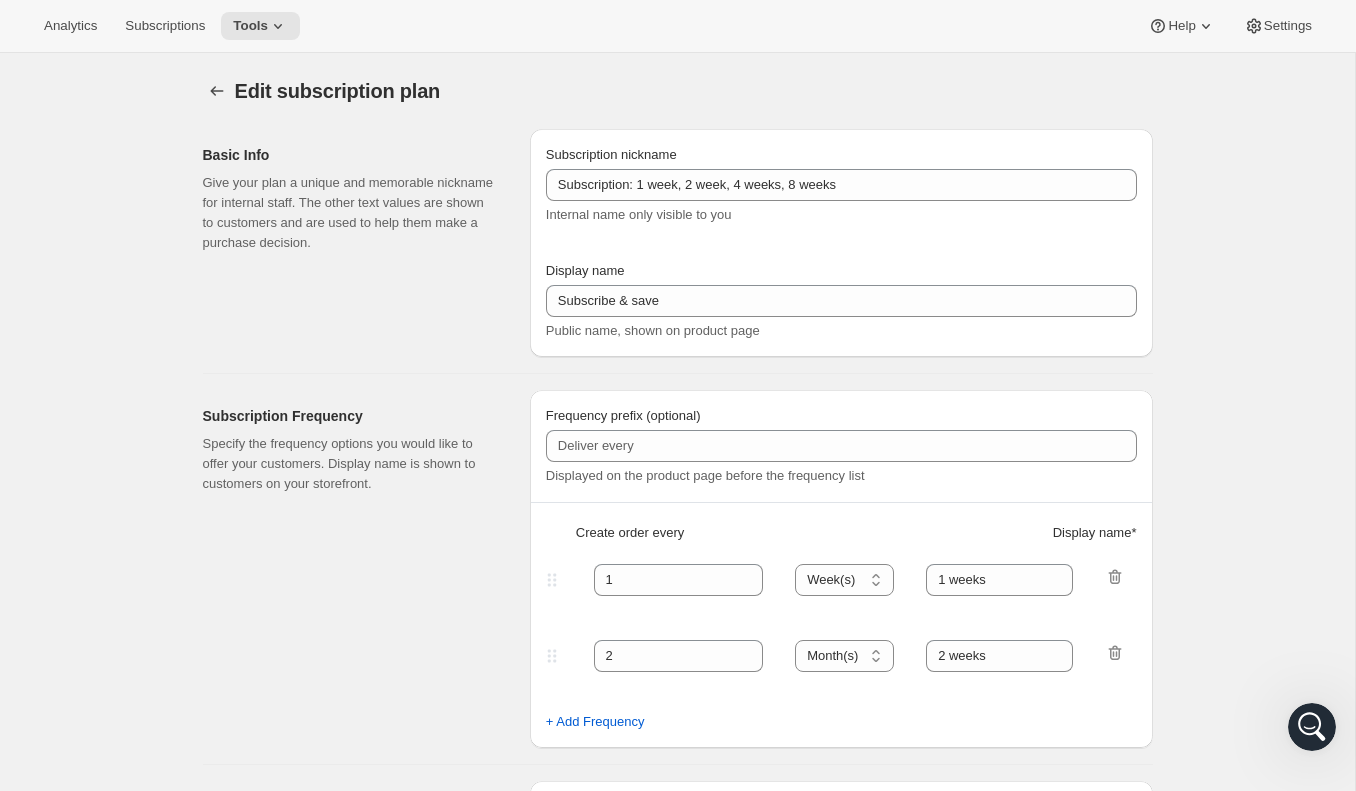 select on "WEEK" 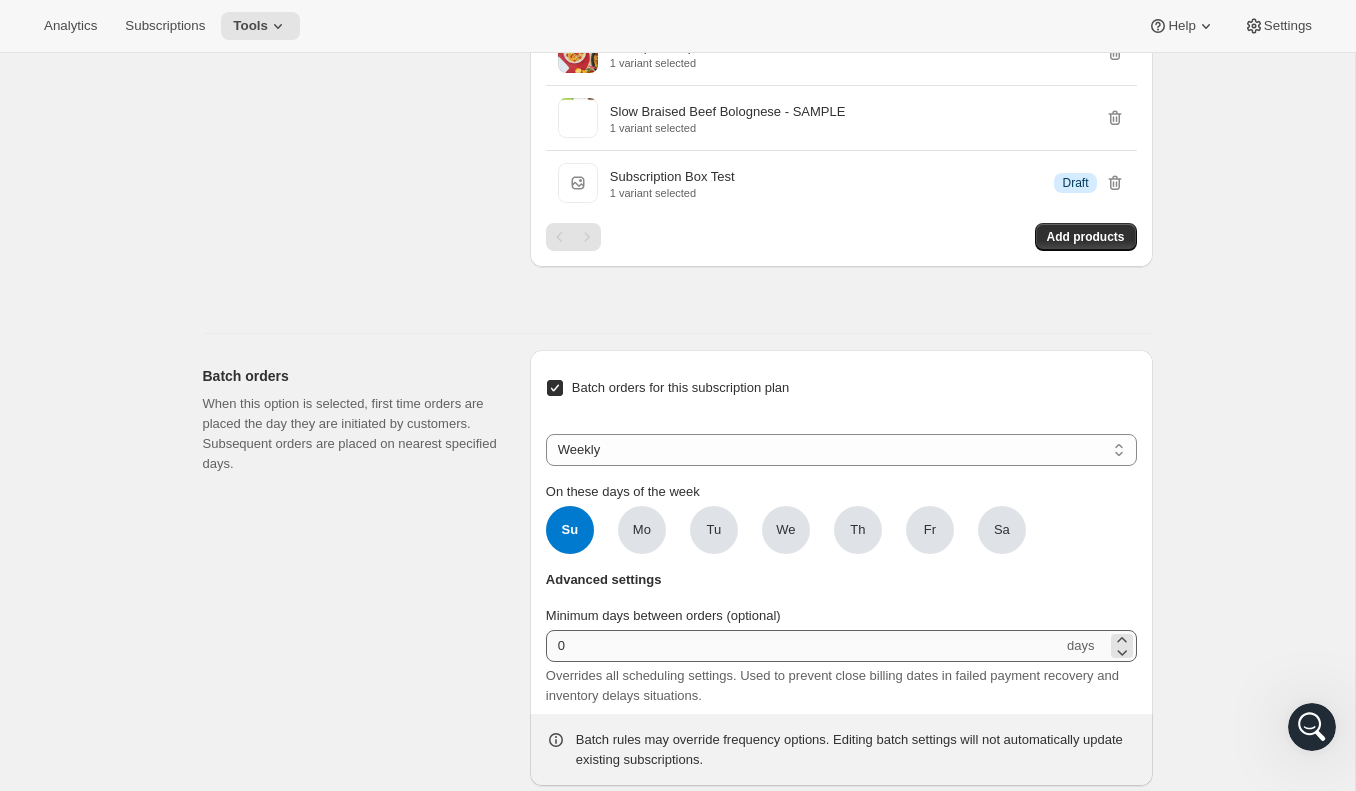 scroll, scrollTop: 8883, scrollLeft: 0, axis: vertical 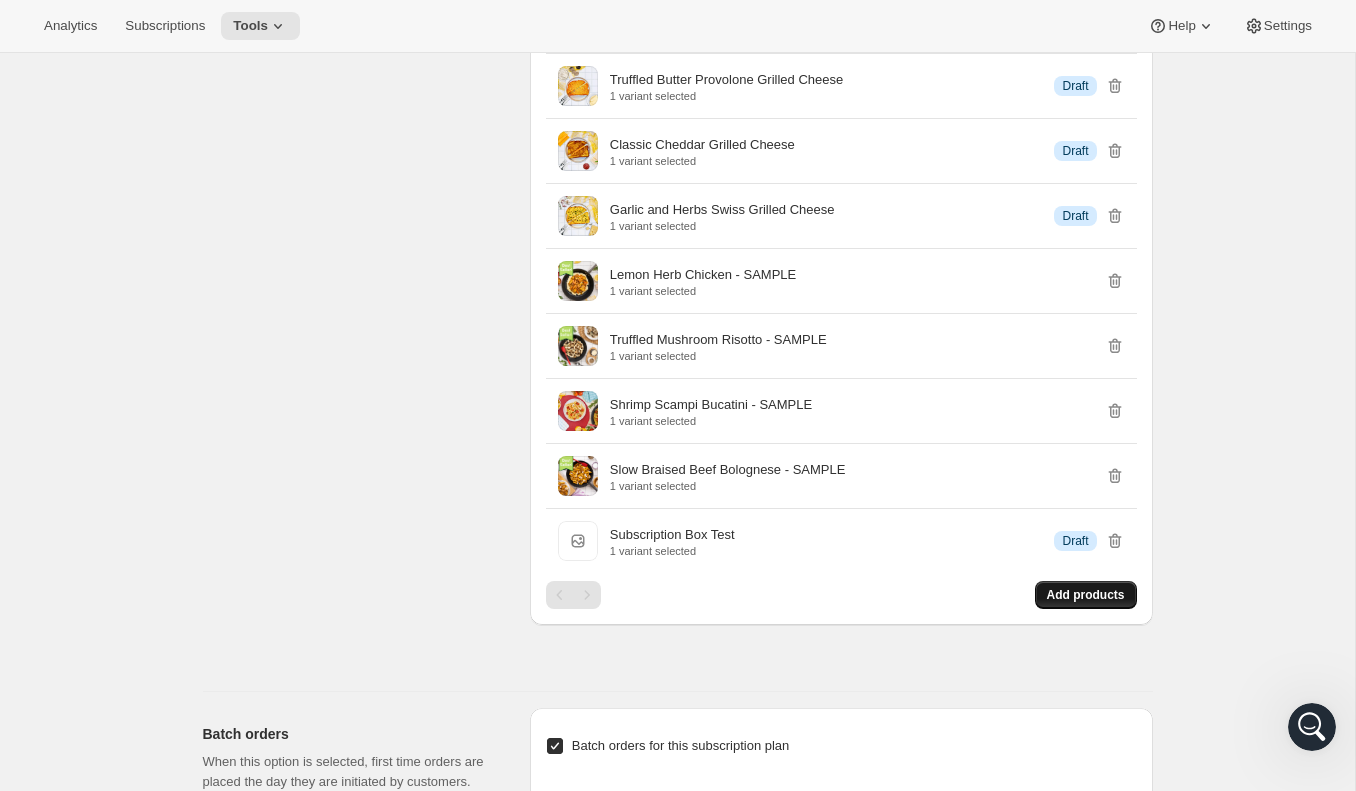 click on "Add products" at bounding box center (1086, 595) 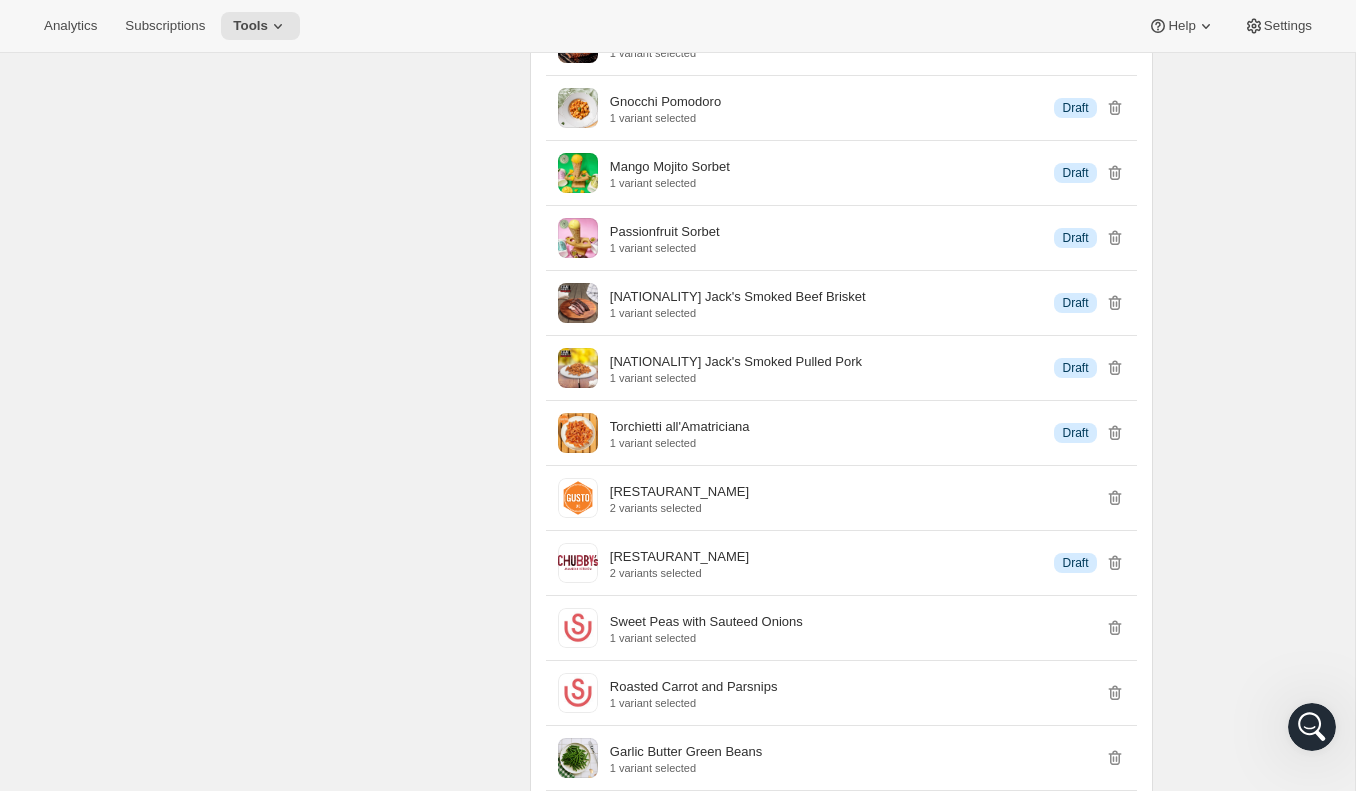scroll, scrollTop: 7043, scrollLeft: 0, axis: vertical 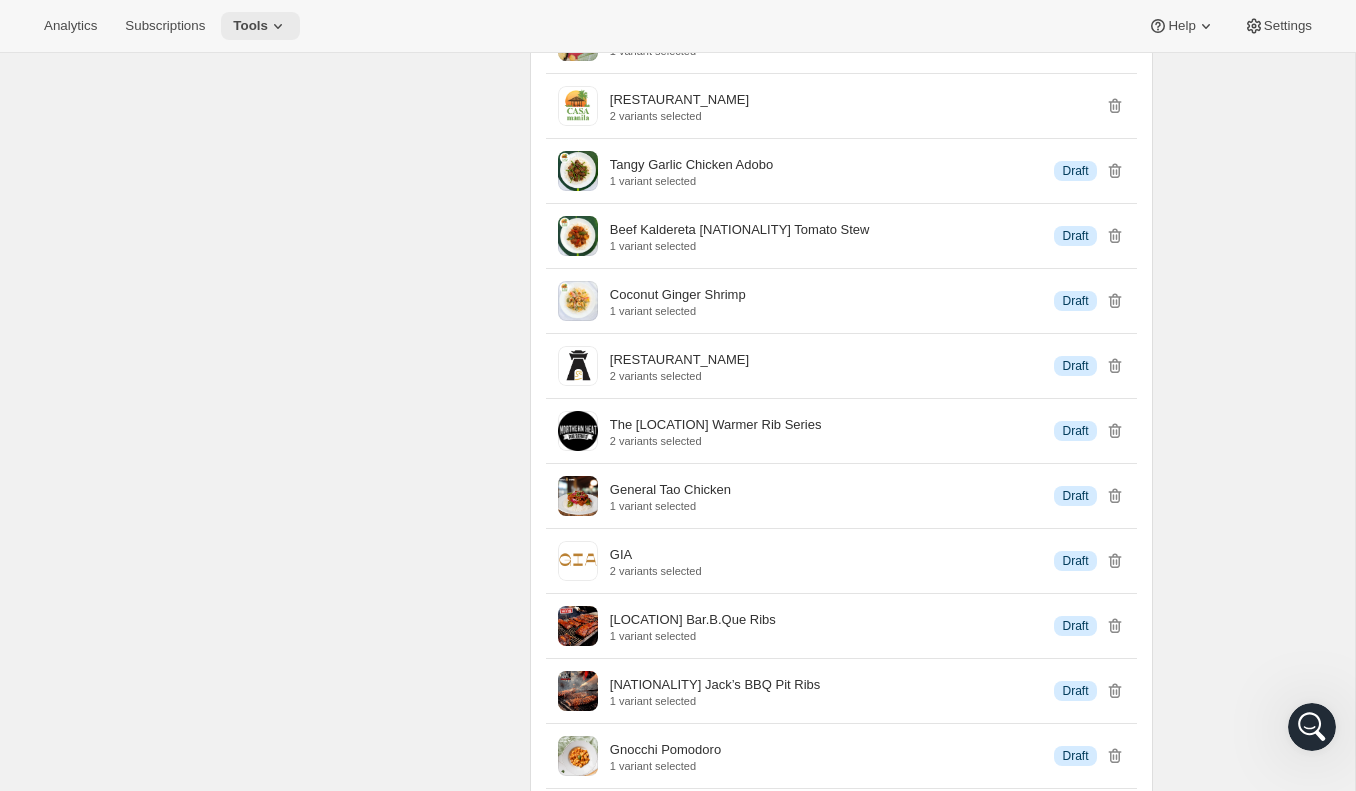 click 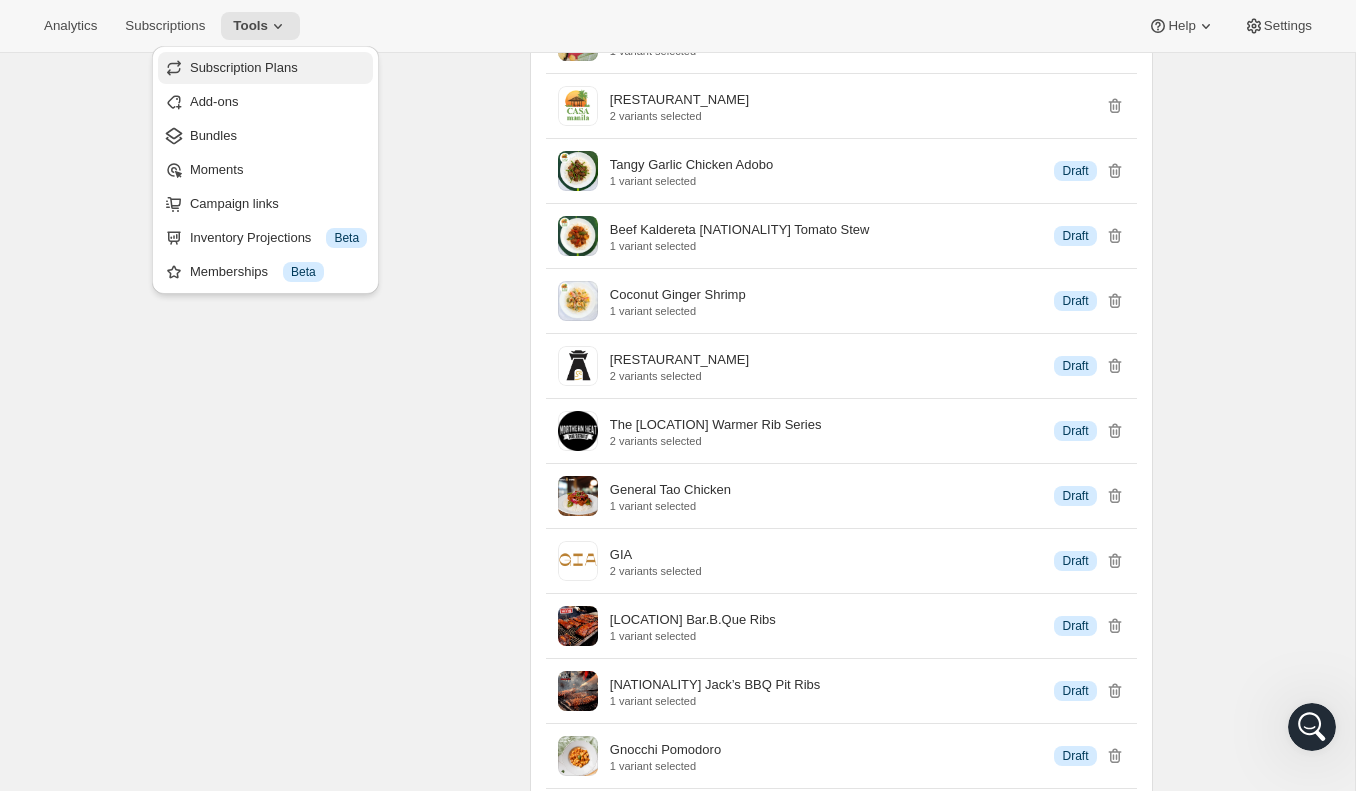click on "Subscription Plans" at bounding box center (244, 67) 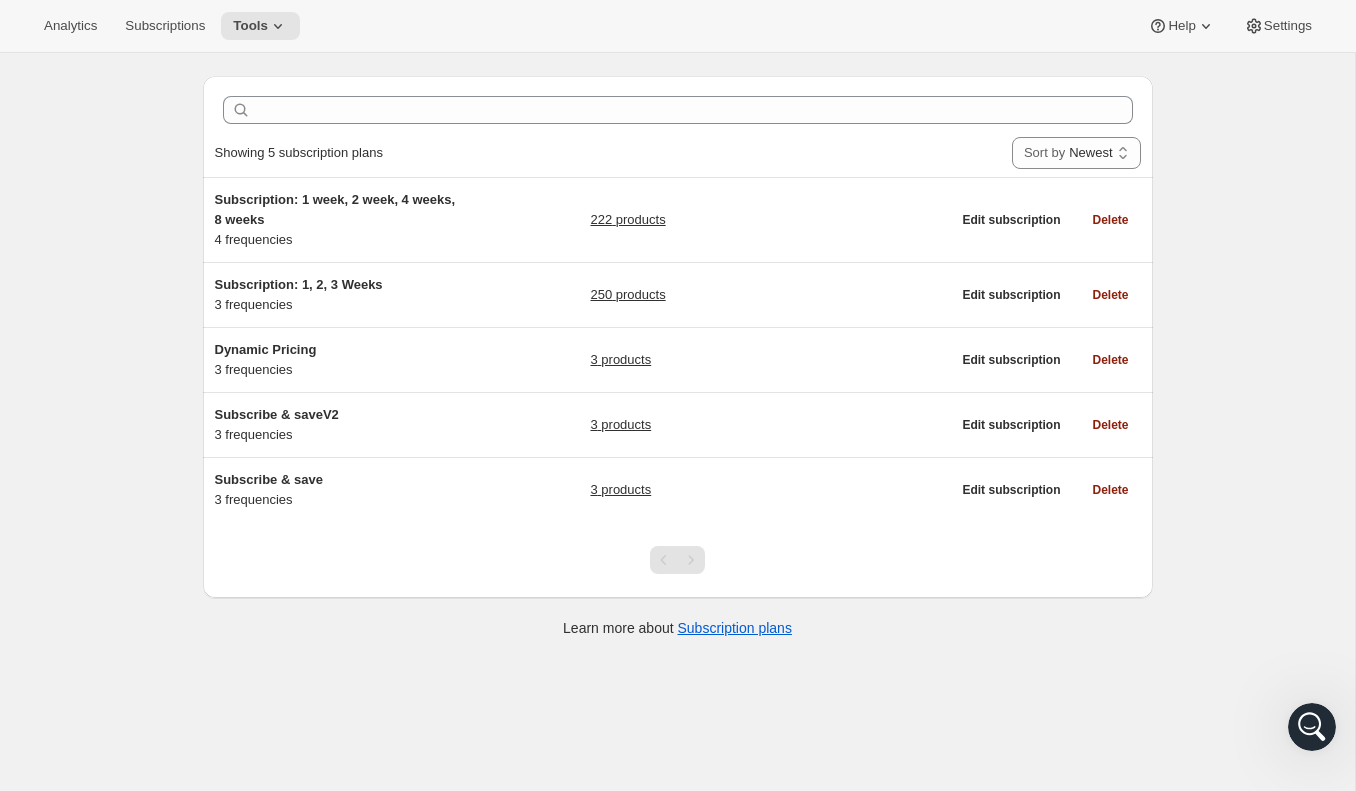 scroll, scrollTop: 0, scrollLeft: 0, axis: both 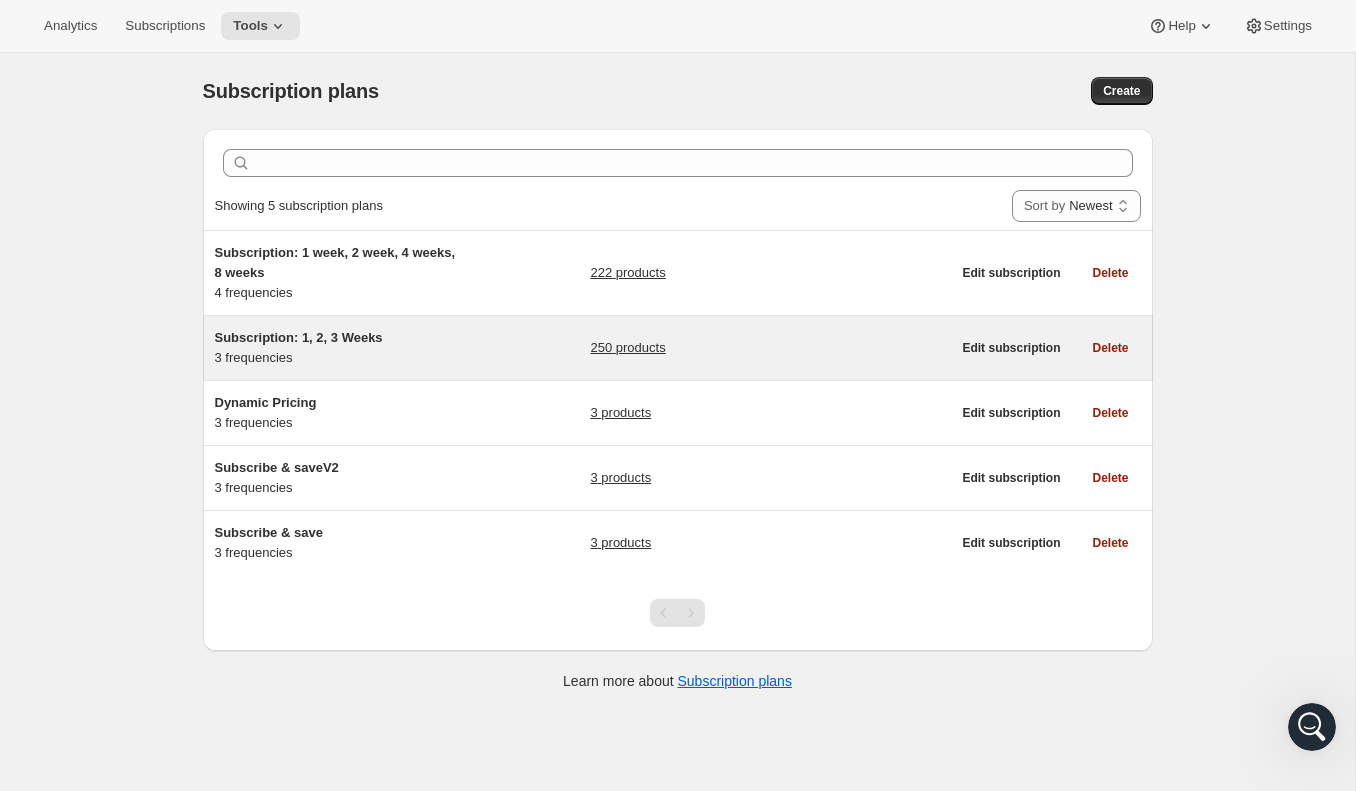 click on "250   products" at bounding box center (627, 348) 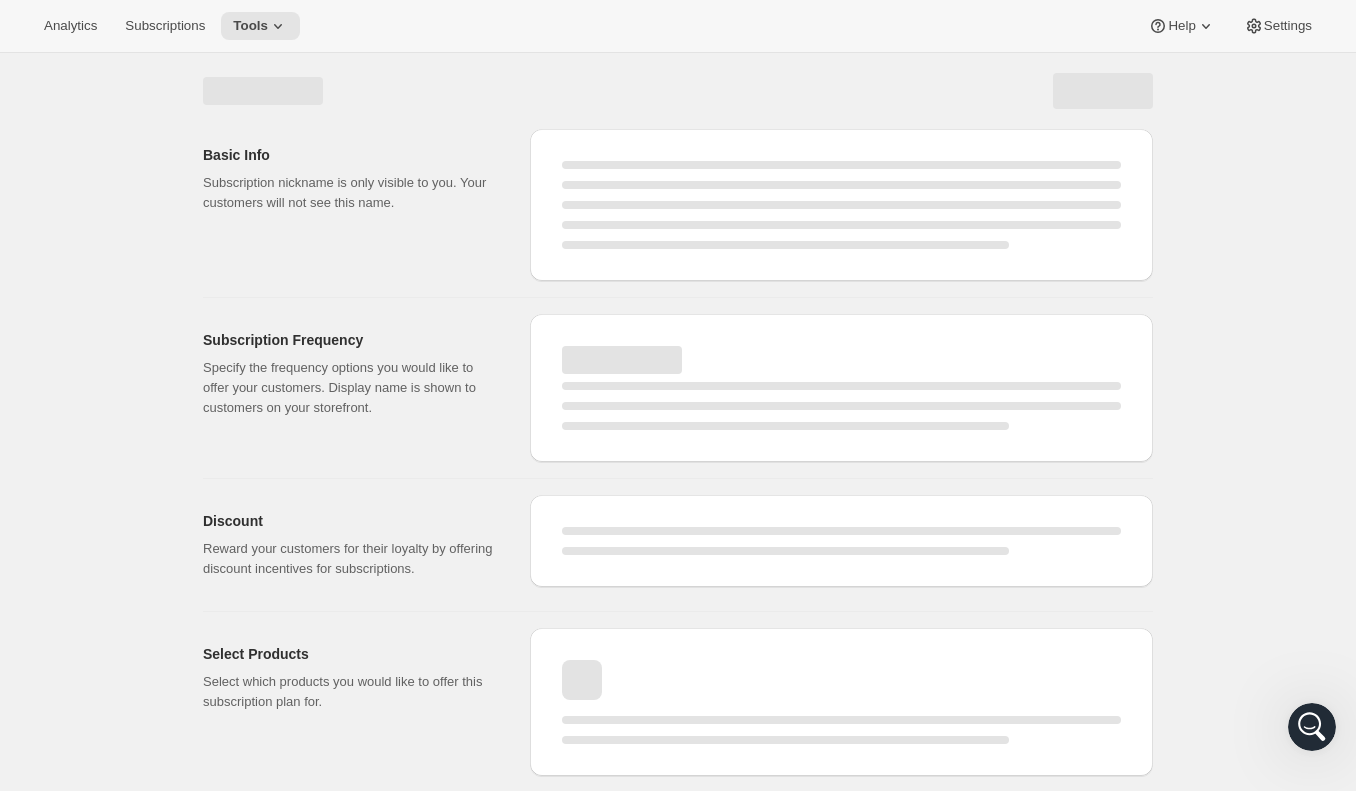select on "WEEK" 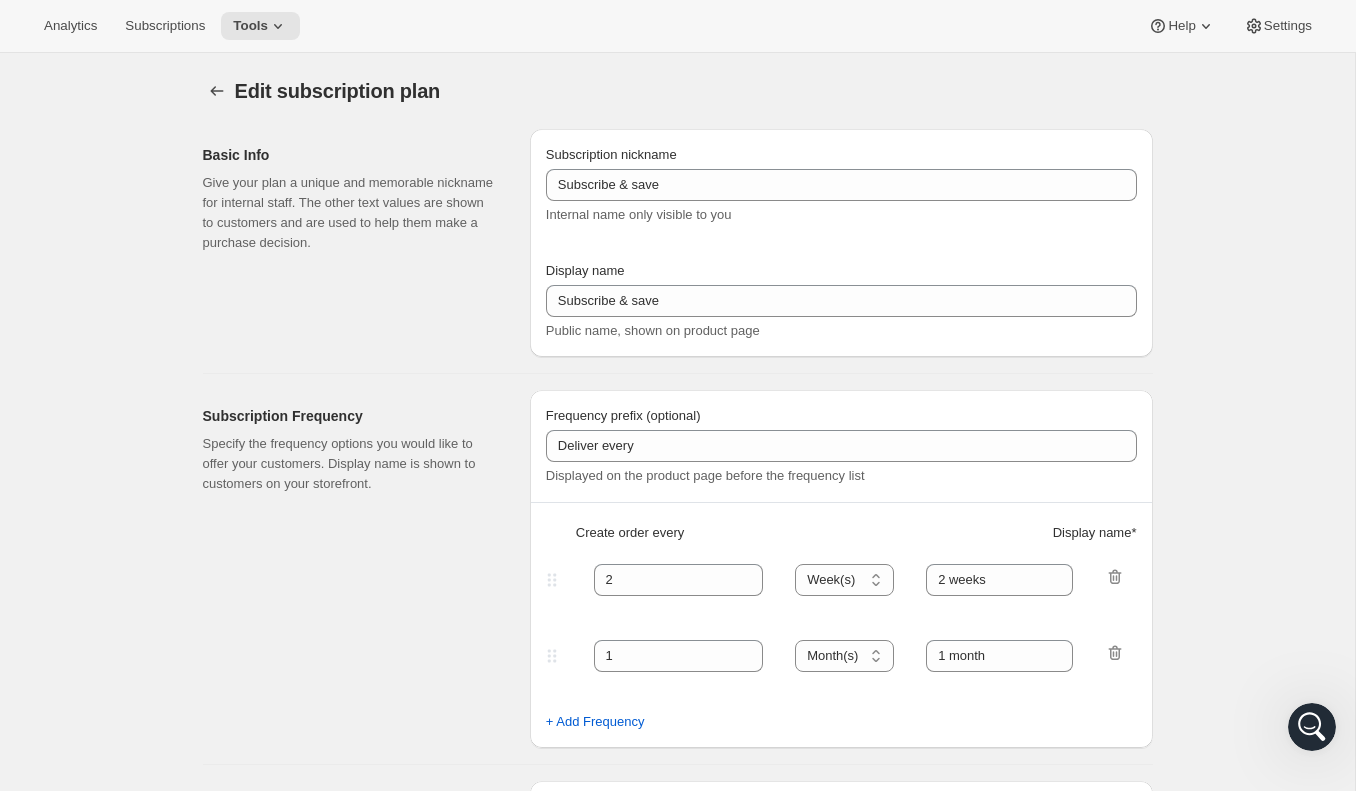 type on "Subscription: 1, 2, 3 Weeks" 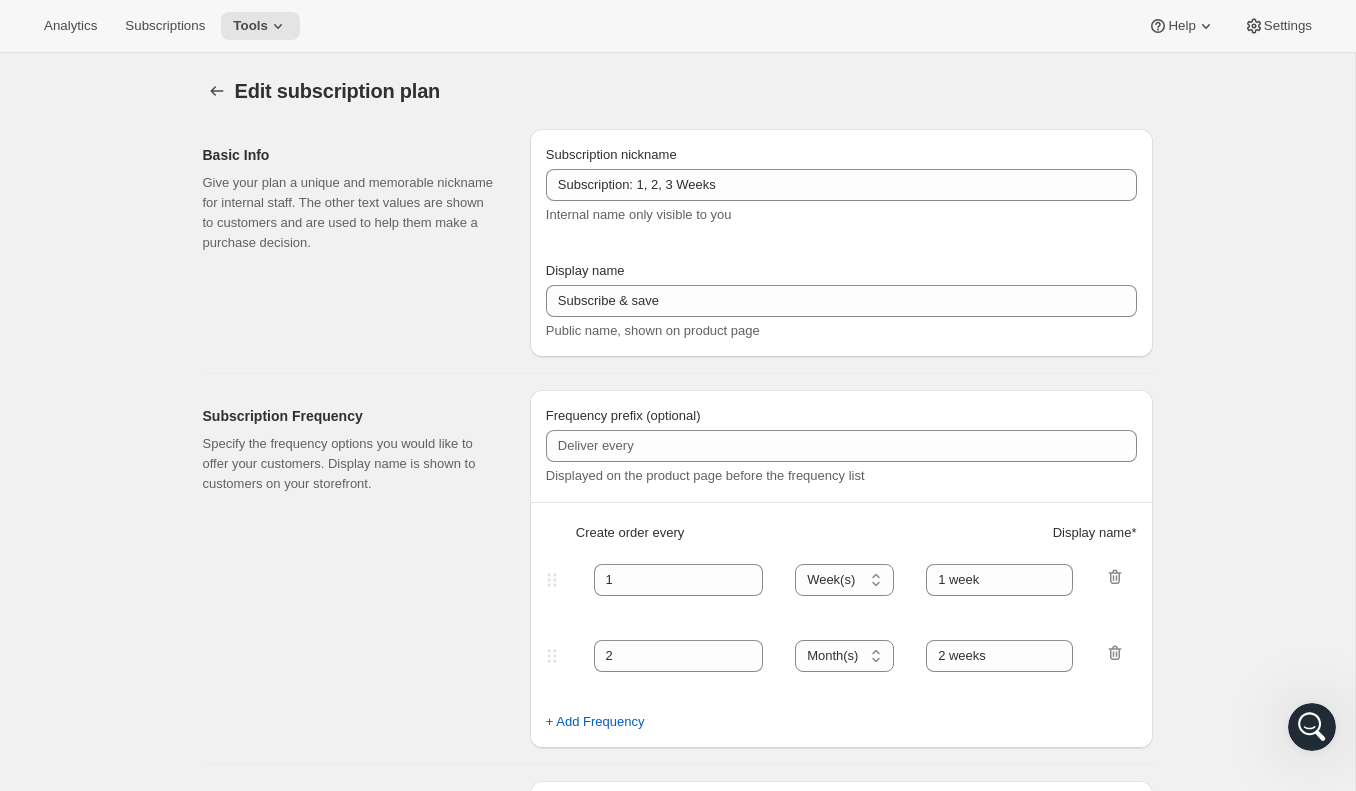 select on "WEEK" 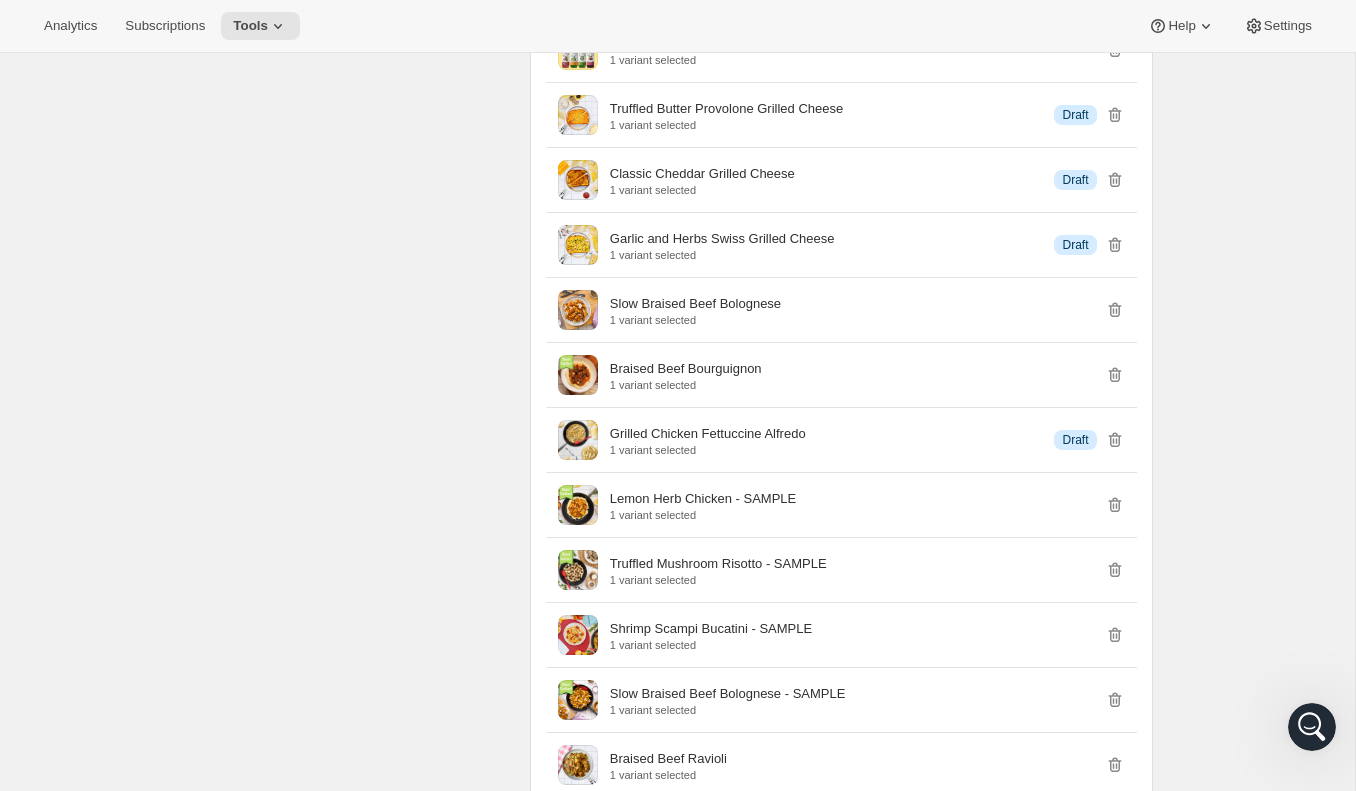 scroll, scrollTop: 8232, scrollLeft: 0, axis: vertical 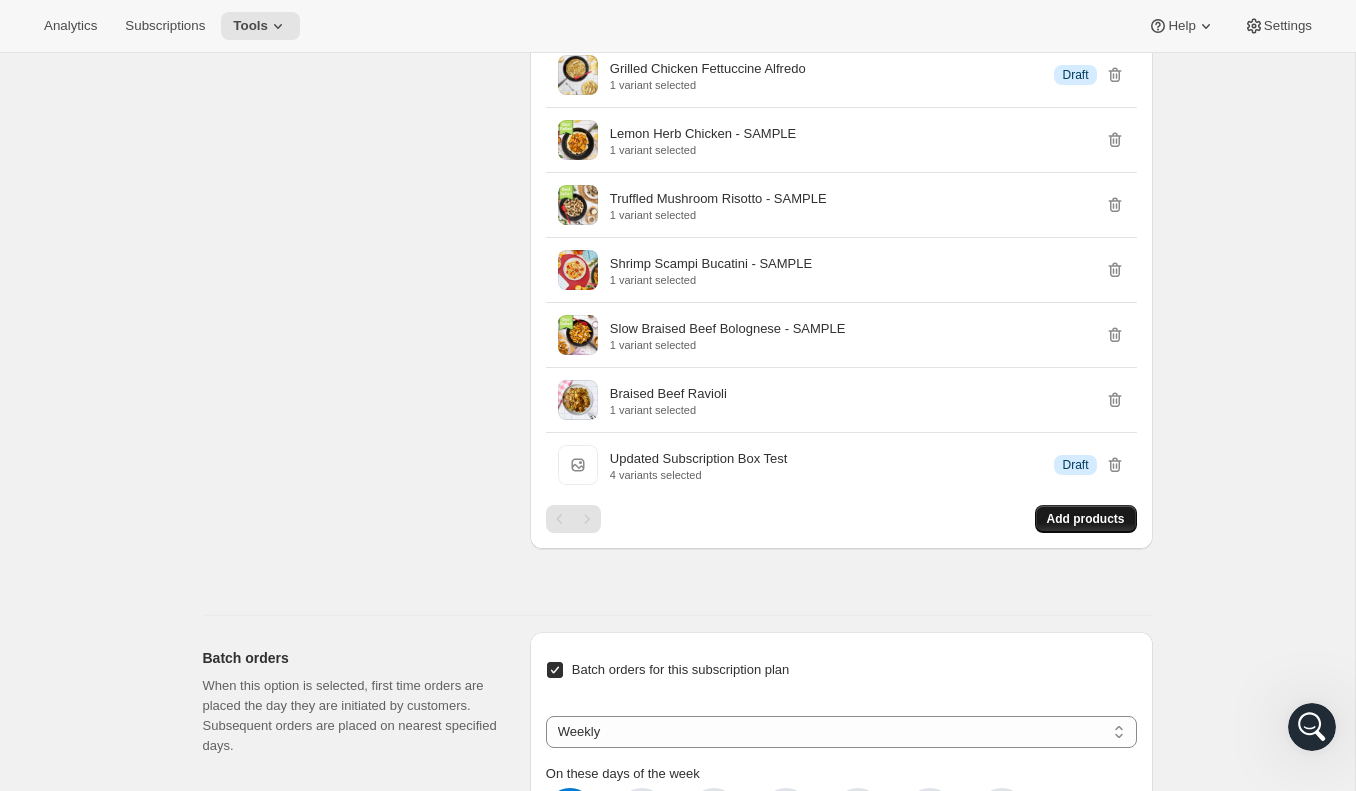 click on "Add products" at bounding box center [1086, 519] 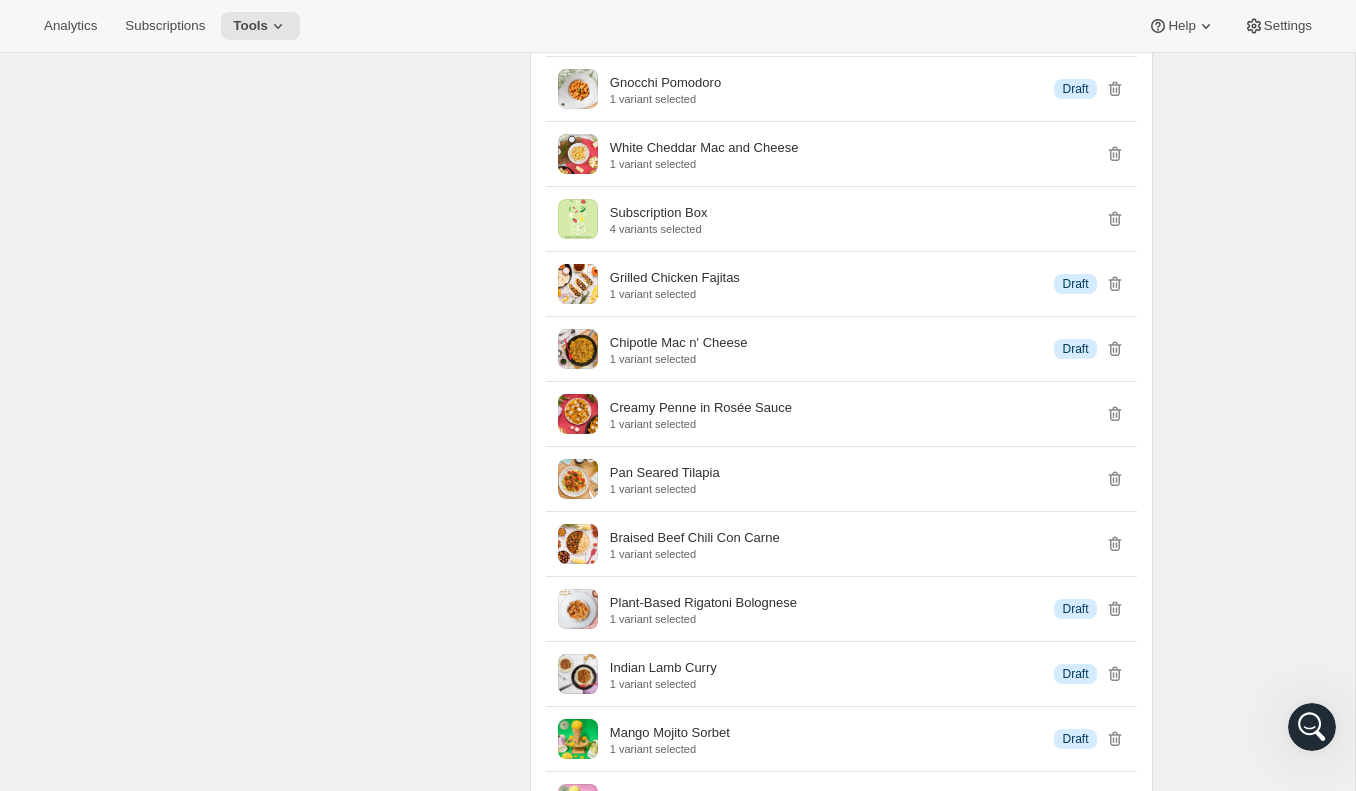 scroll, scrollTop: 5216, scrollLeft: 0, axis: vertical 